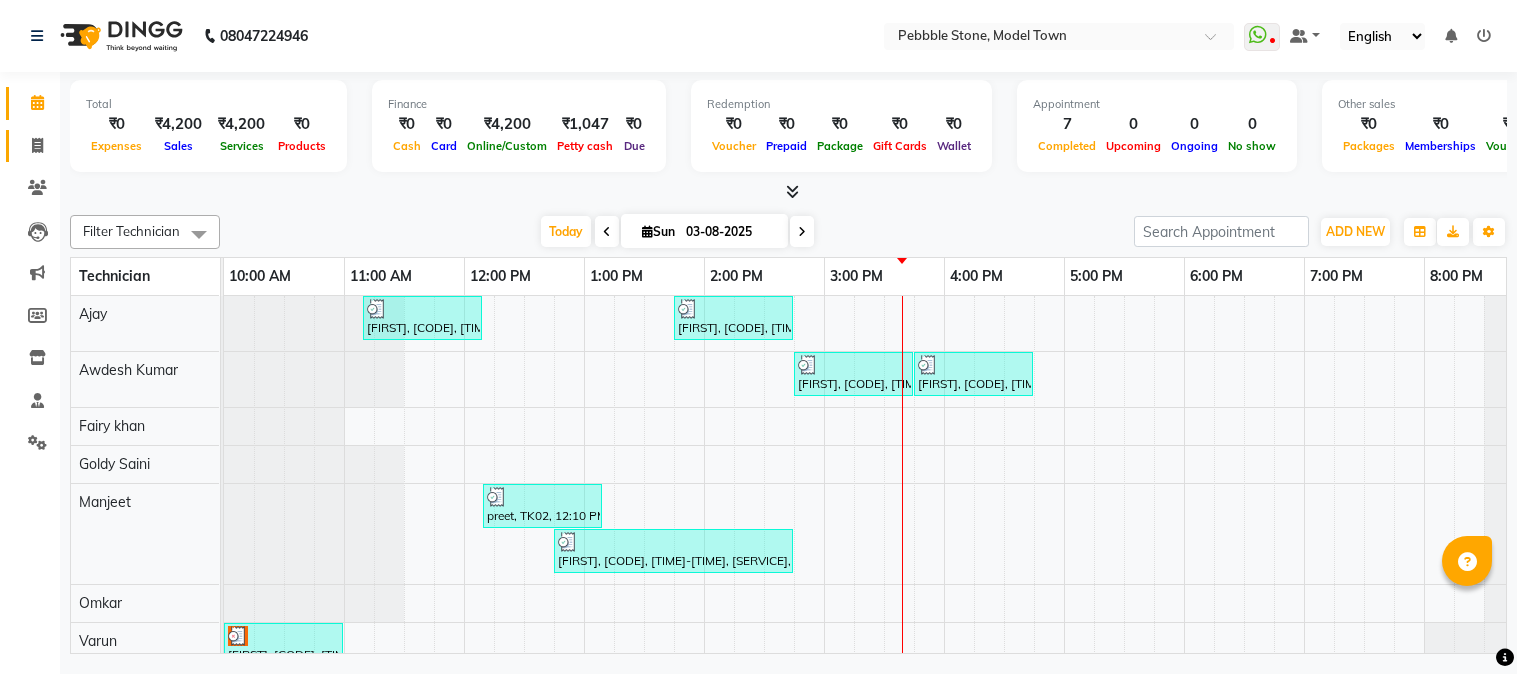 scroll, scrollTop: 0, scrollLeft: 0, axis: both 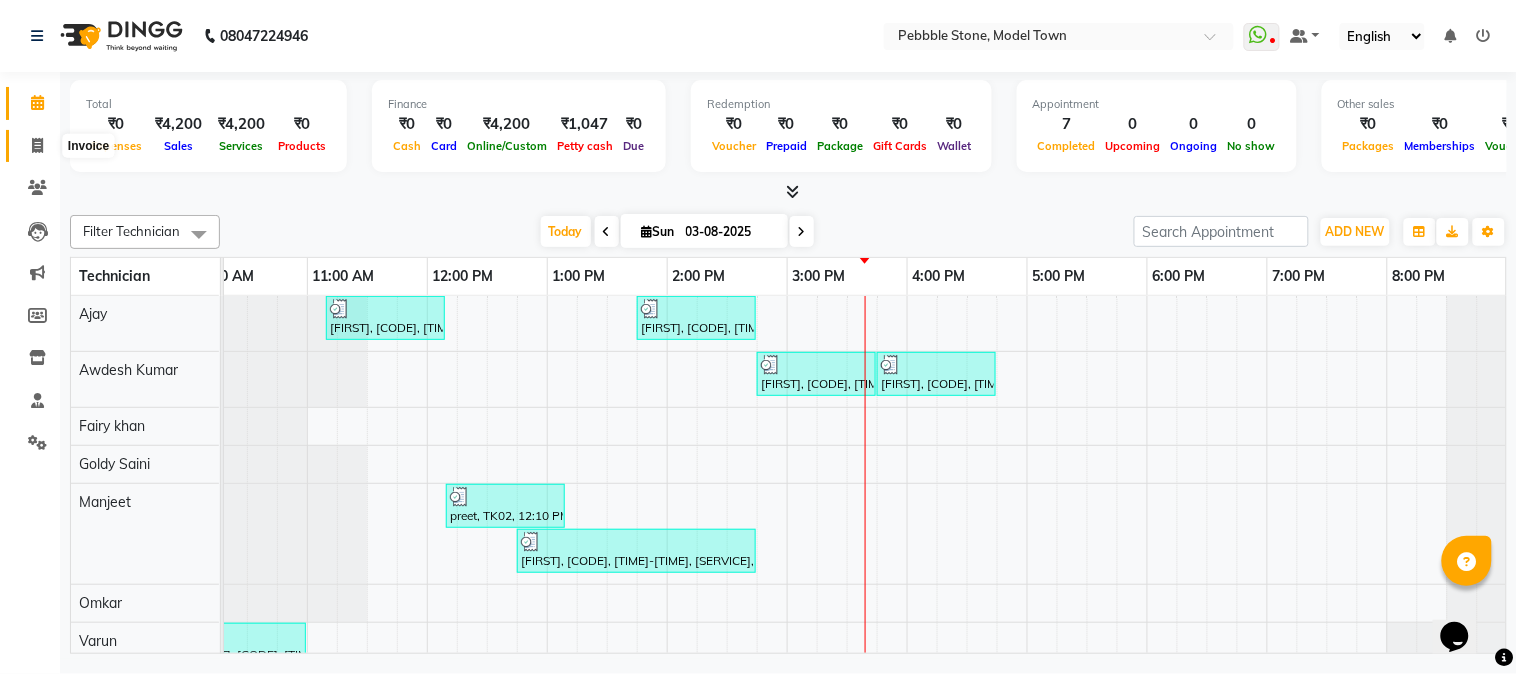 click 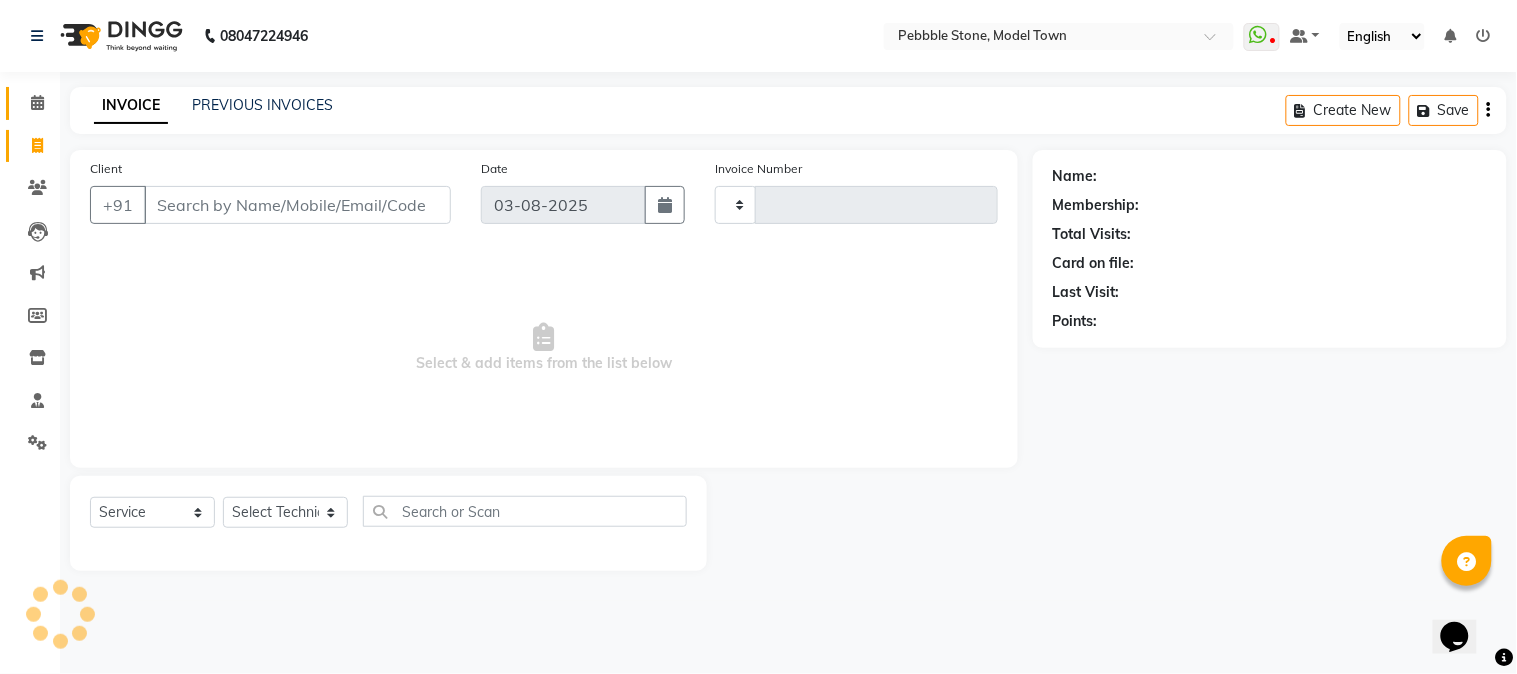 type on "0027" 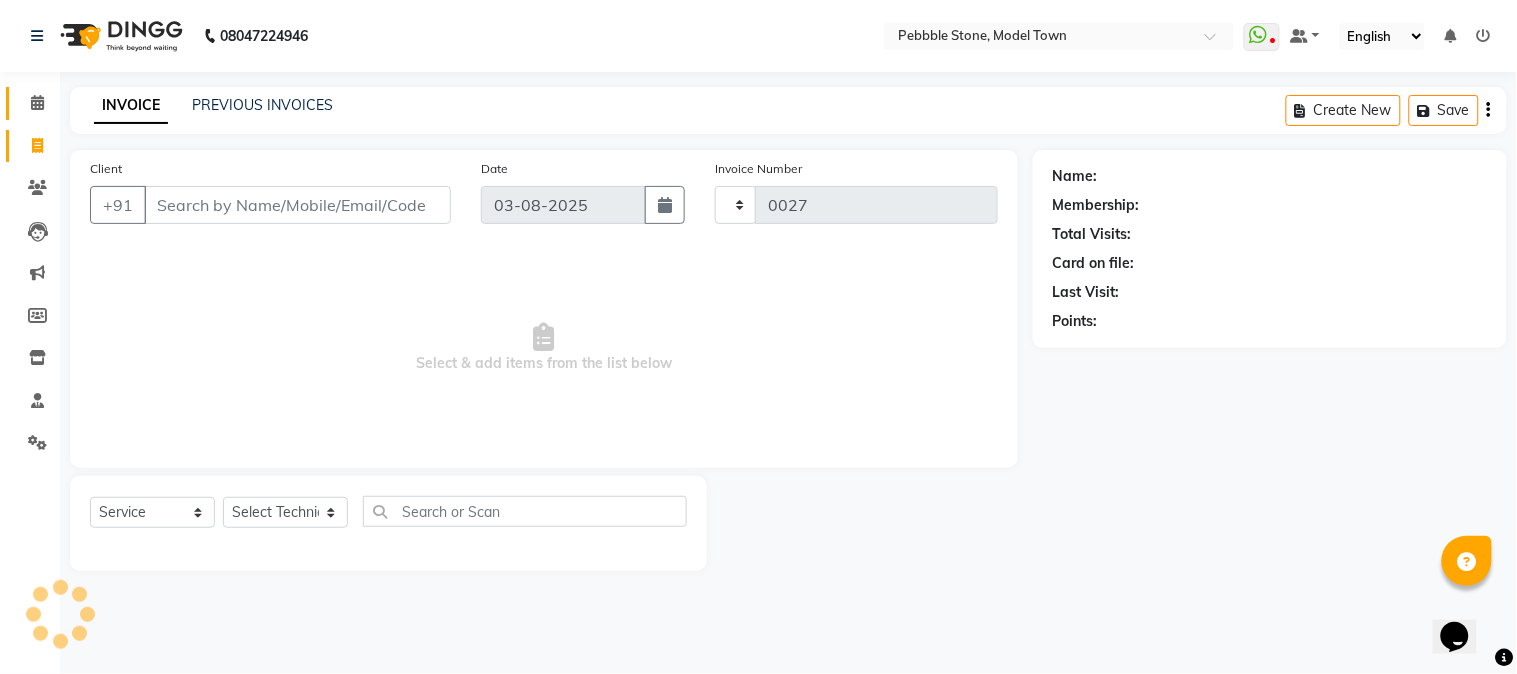 select on "8684" 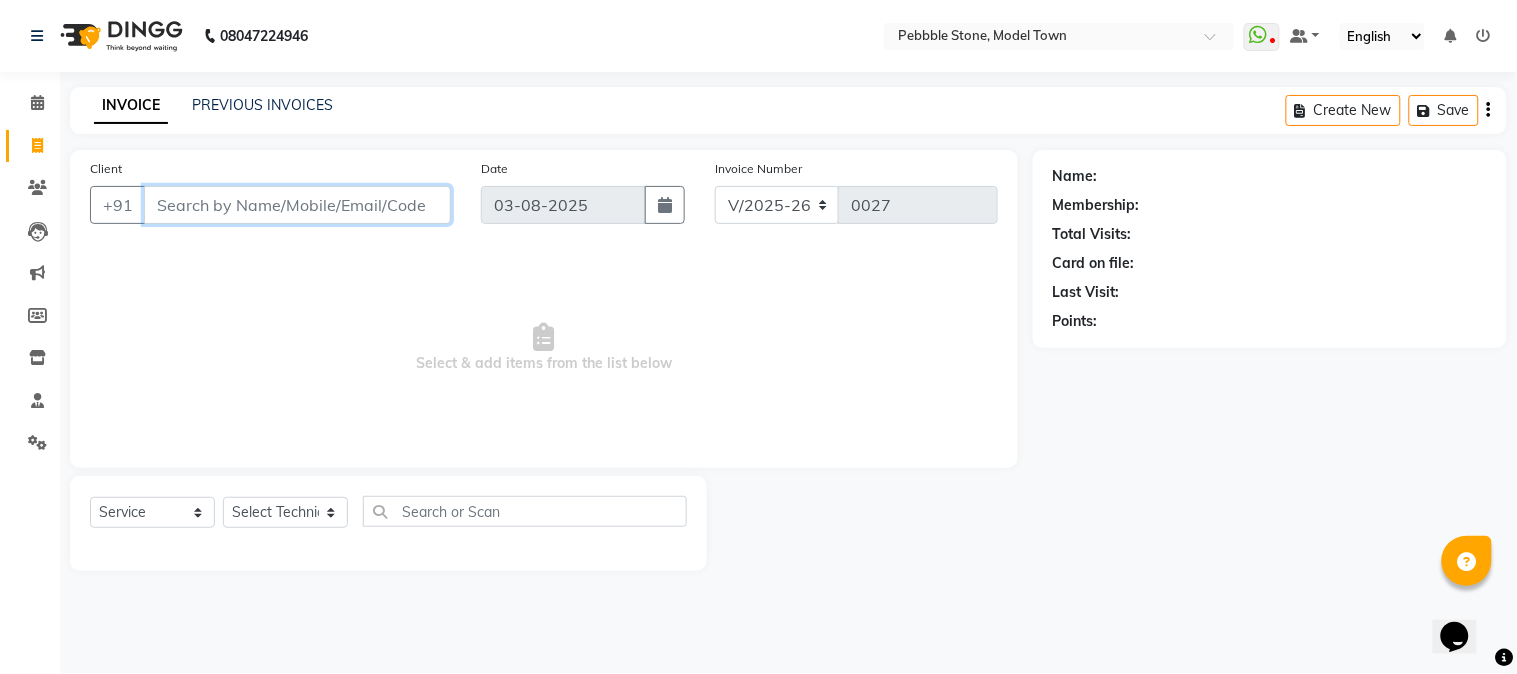 click on "Client" at bounding box center [297, 205] 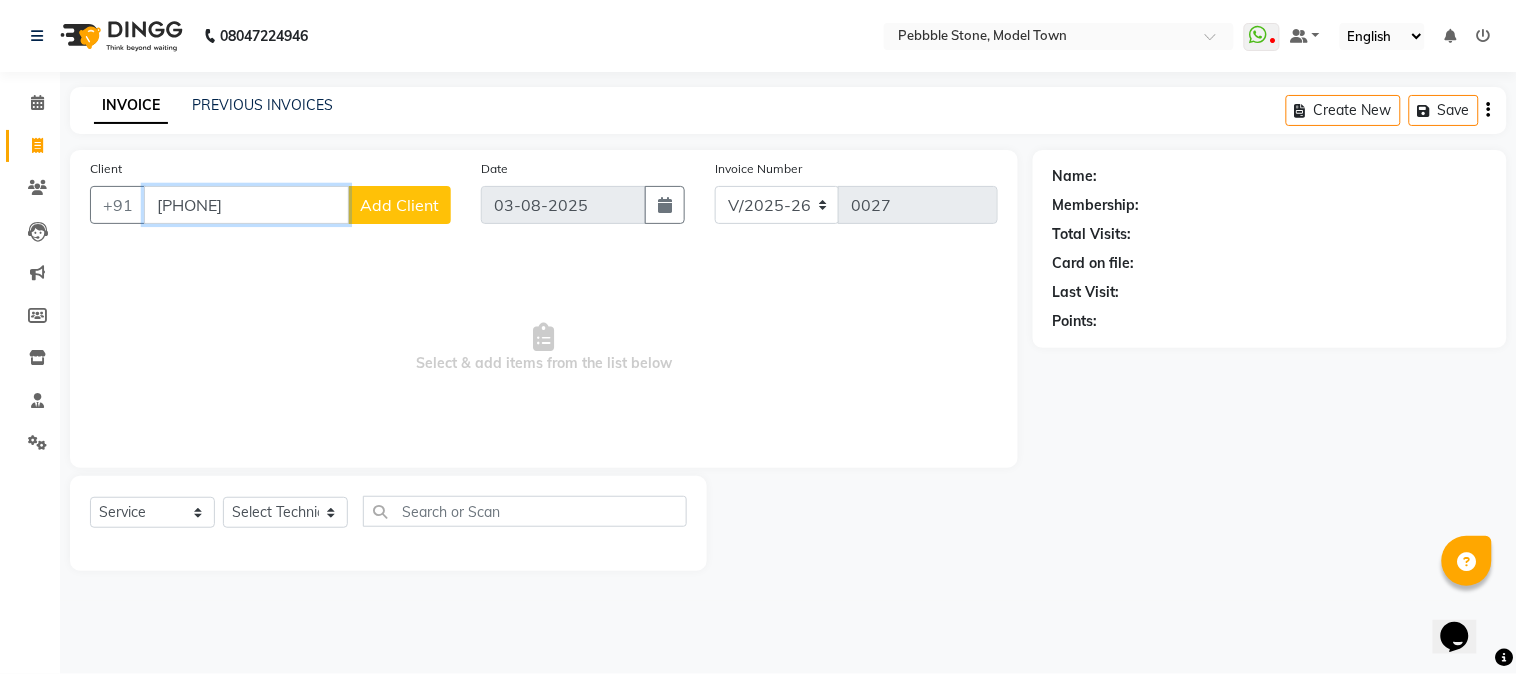 click on "[PHONE]" at bounding box center (246, 205) 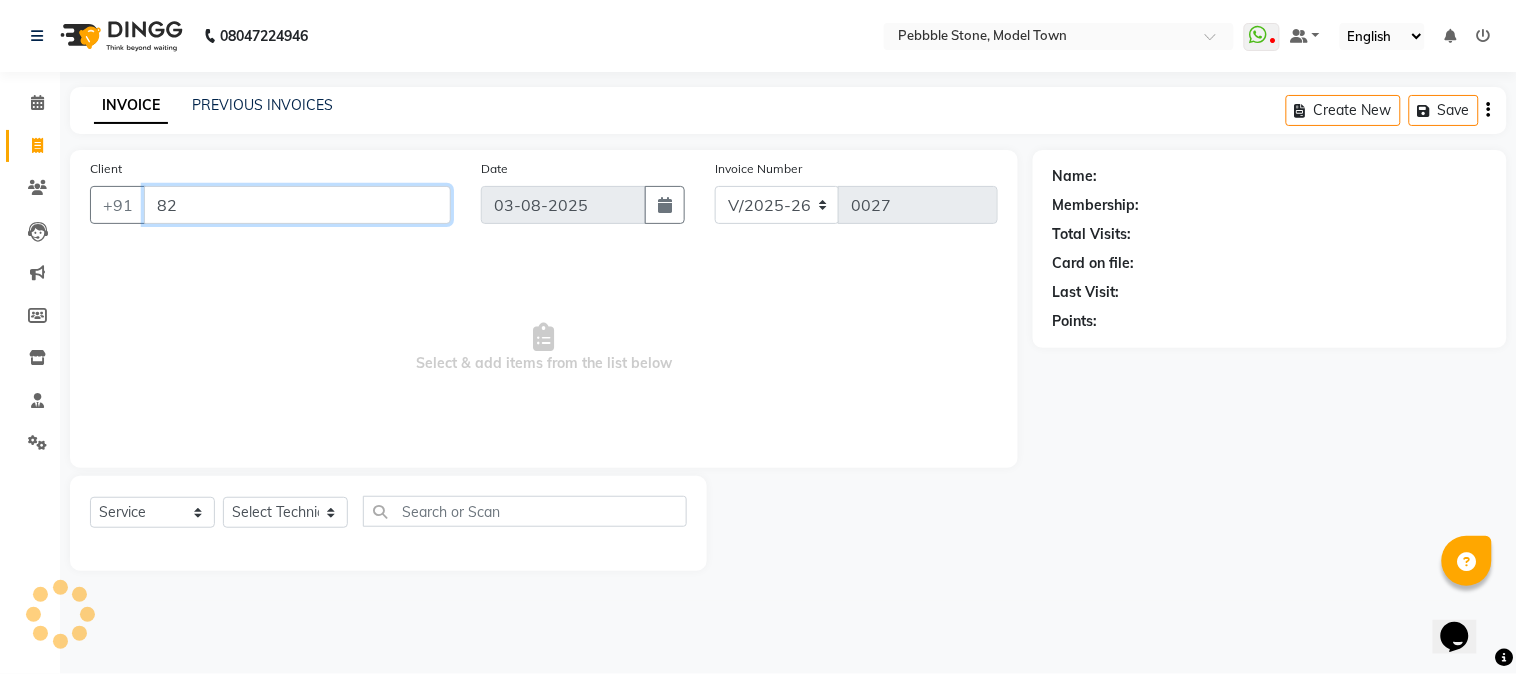 type on "8" 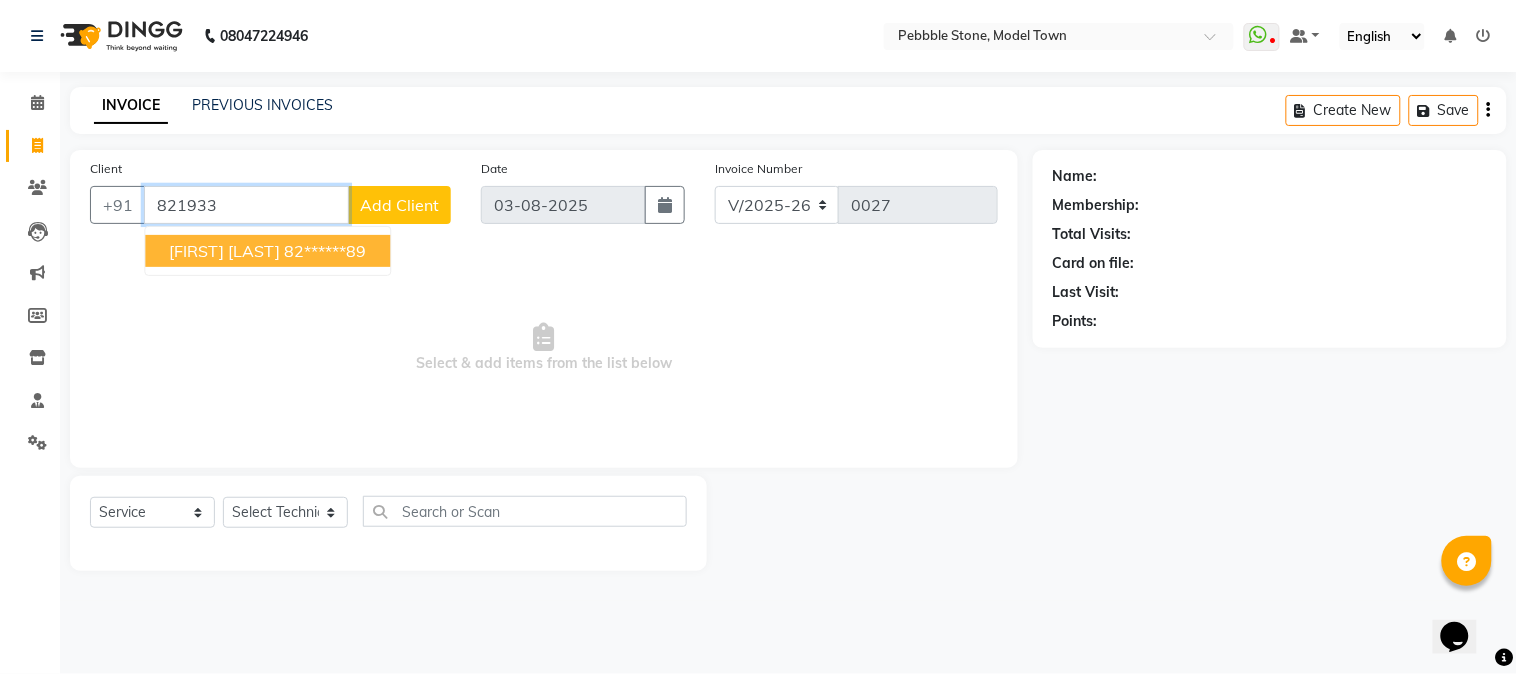 click on "82******89" at bounding box center (325, 251) 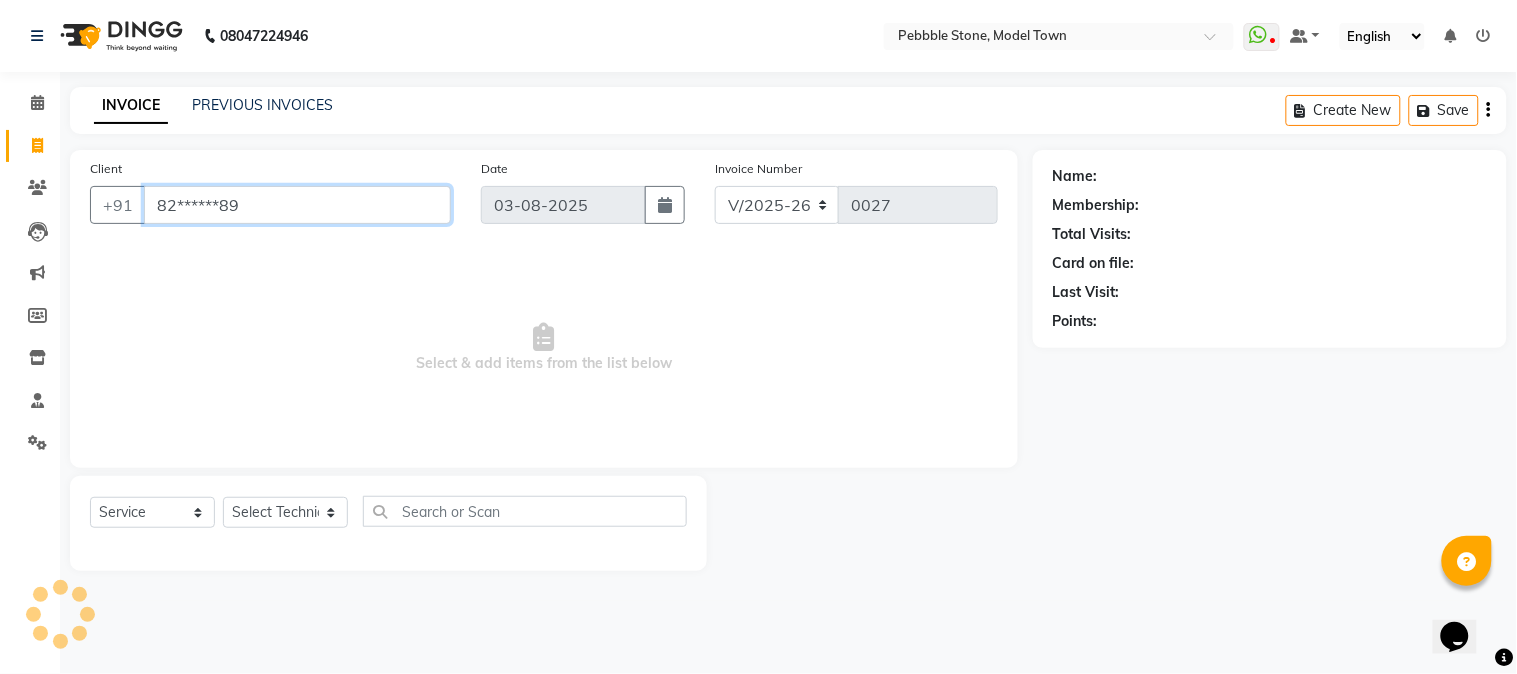type on "82******89" 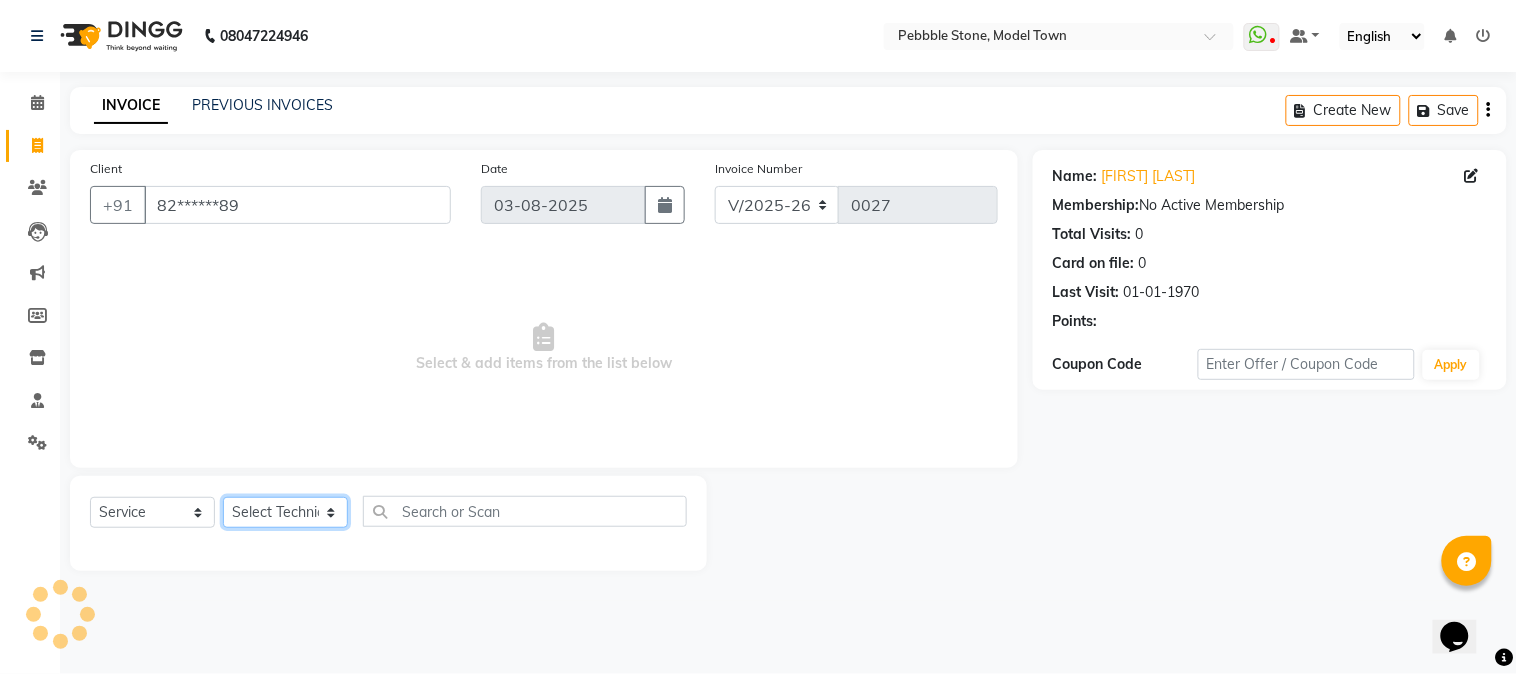 click on "Select Technician Ajay  Awdesh Kumar Fairy khan Goldy Saini Manager Manjeet Omkar Varun" 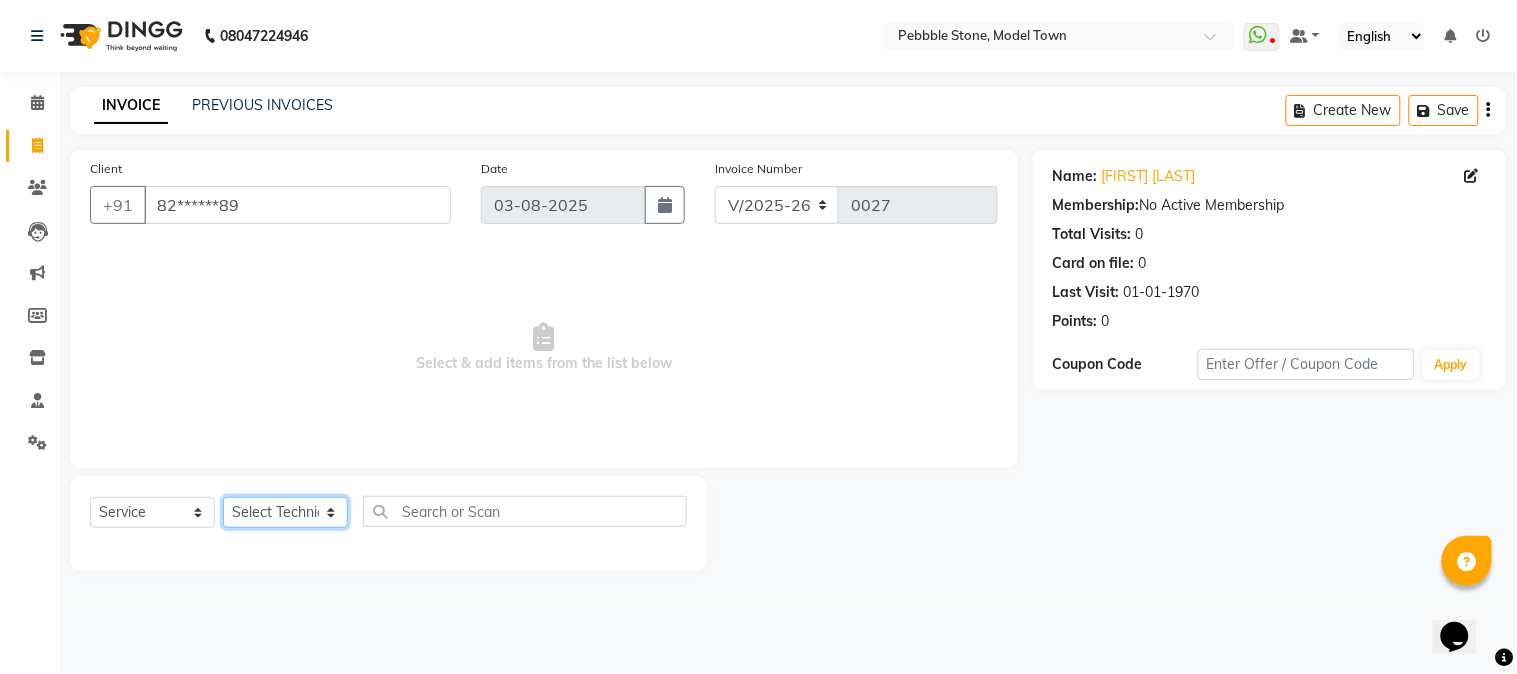 select on "[PHONE]" 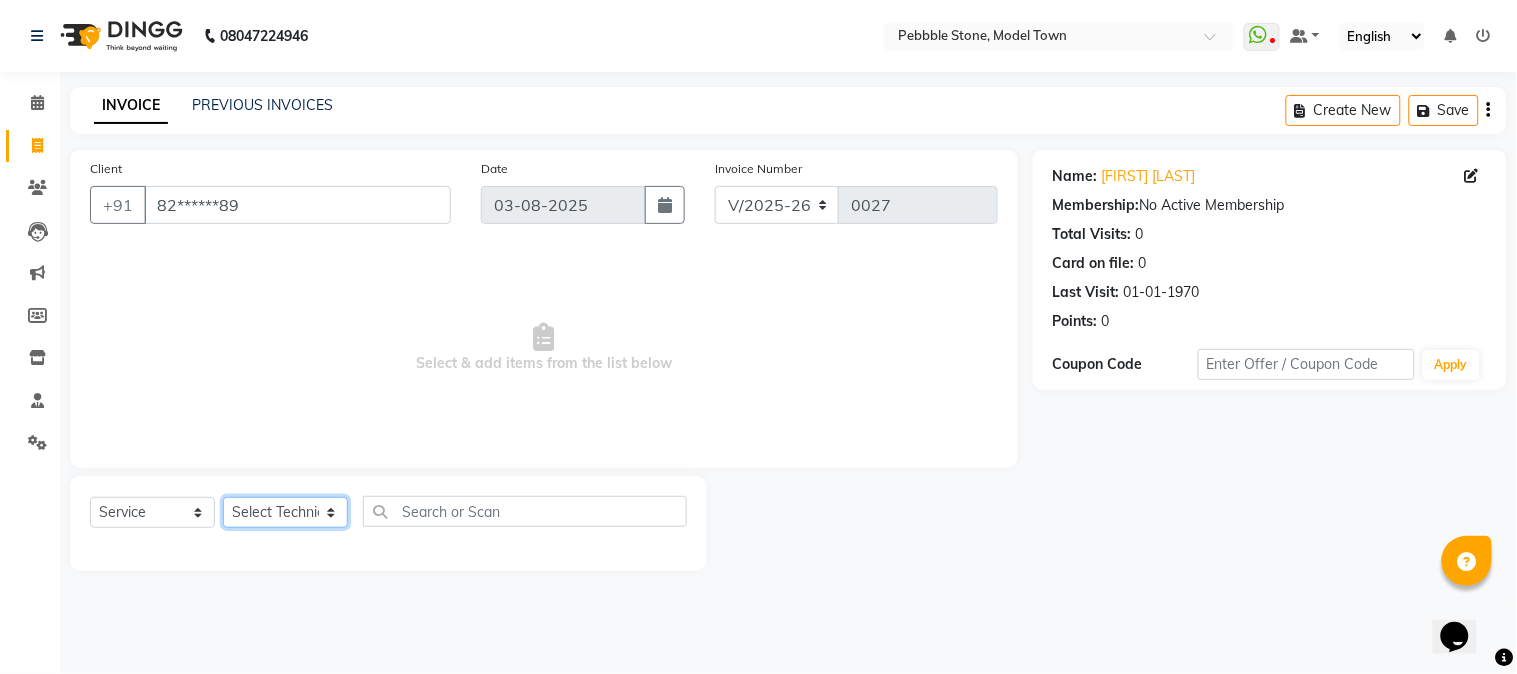 click on "Select Technician Ajay  Awdesh Kumar Fairy khan Goldy Saini Manager Manjeet Omkar Varun" 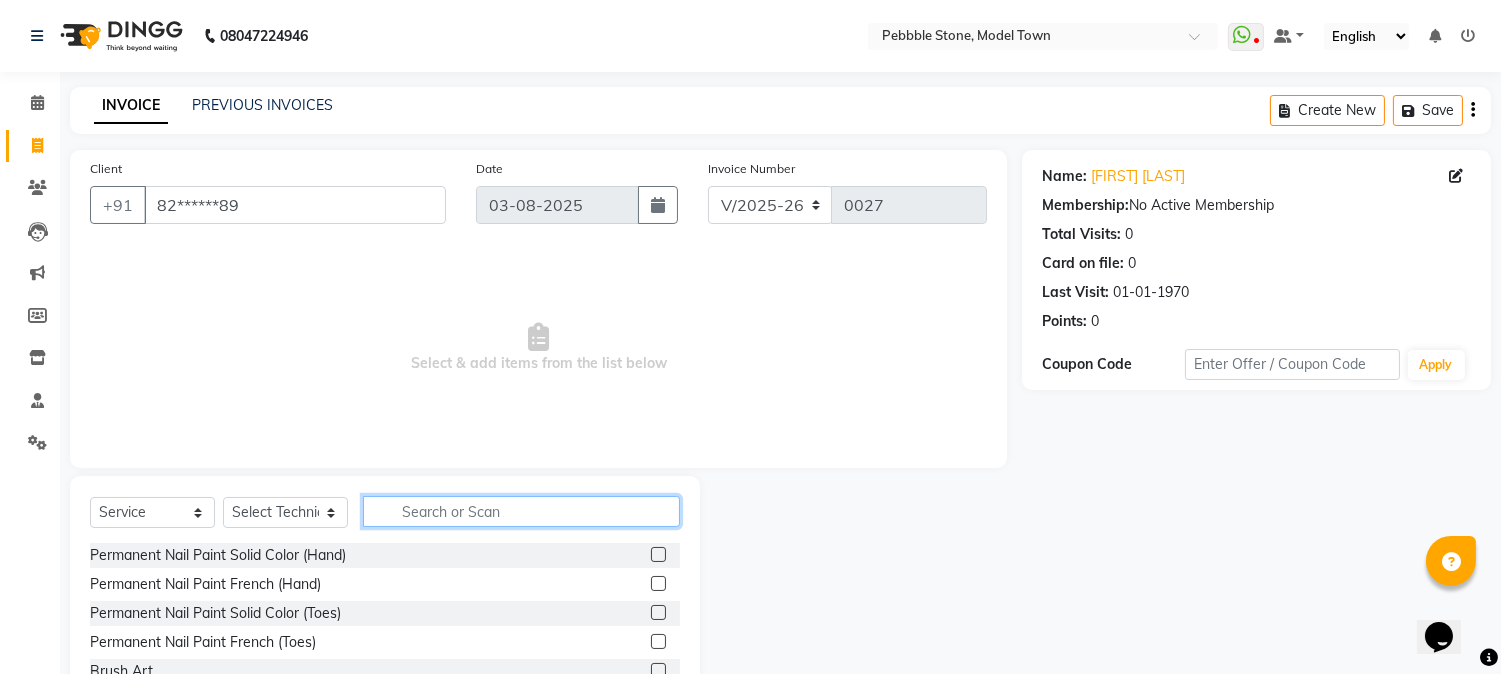 click 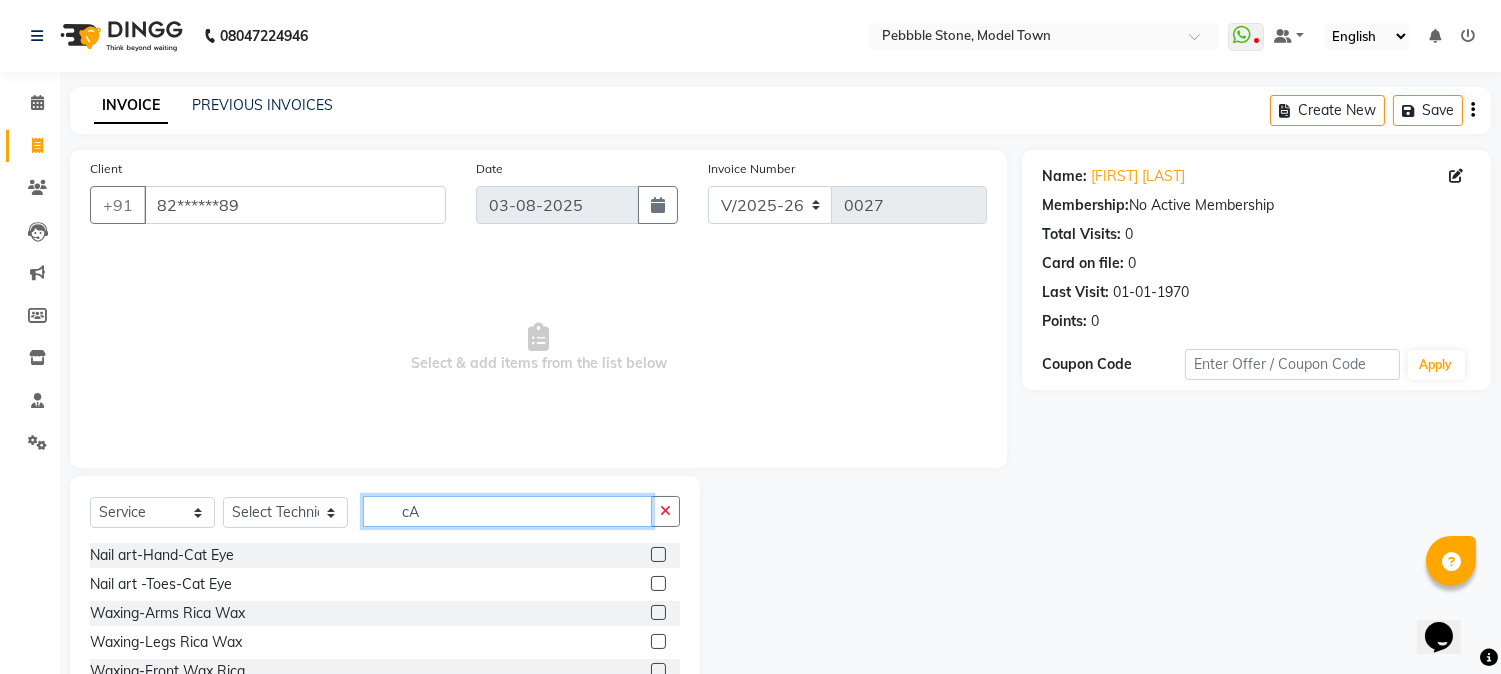 type on "c" 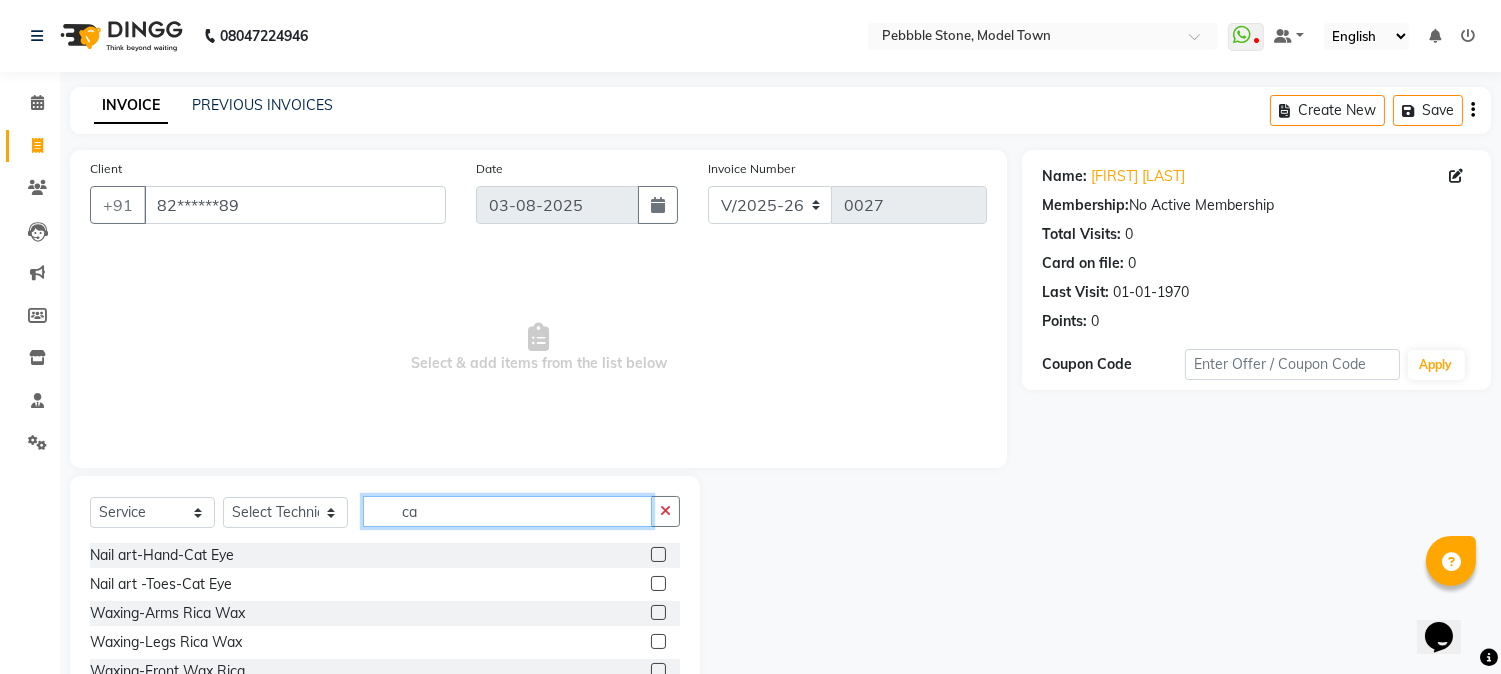 type on "c" 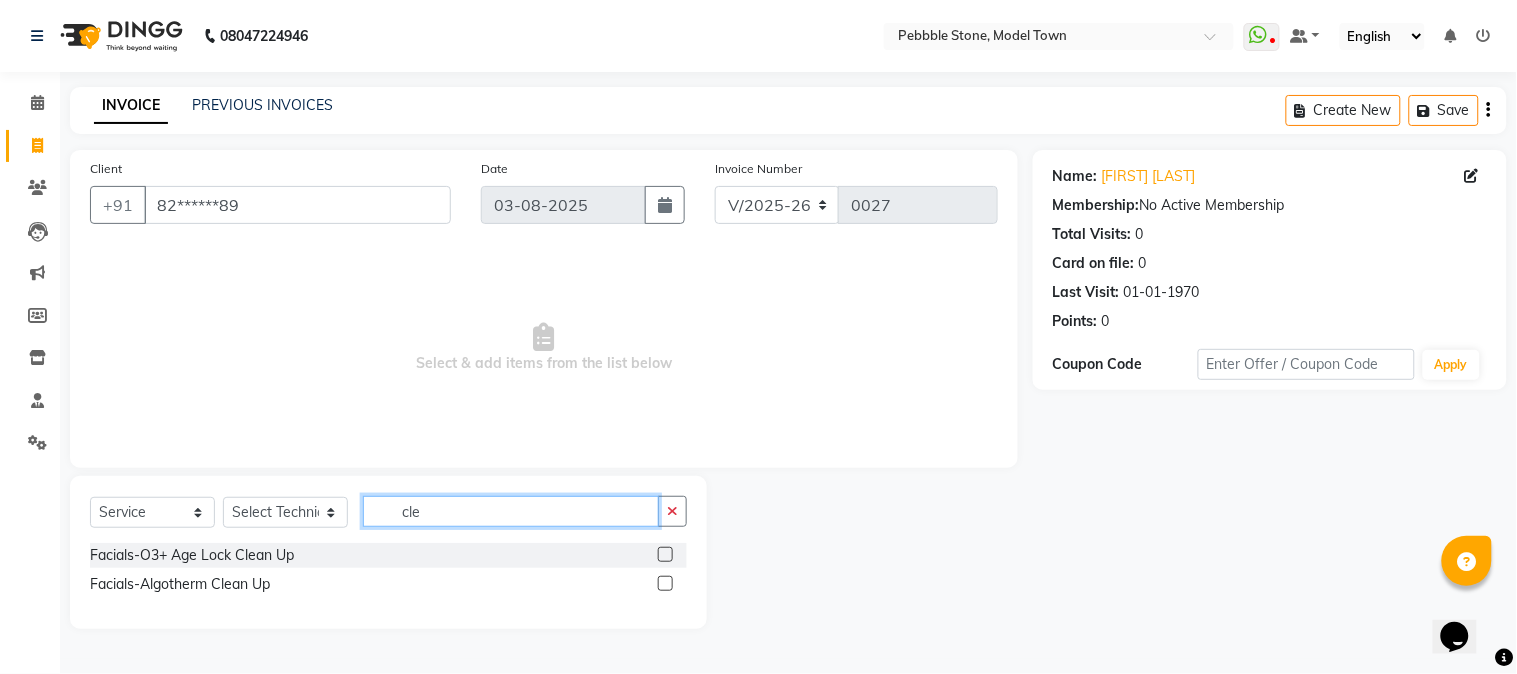 click on "cle" 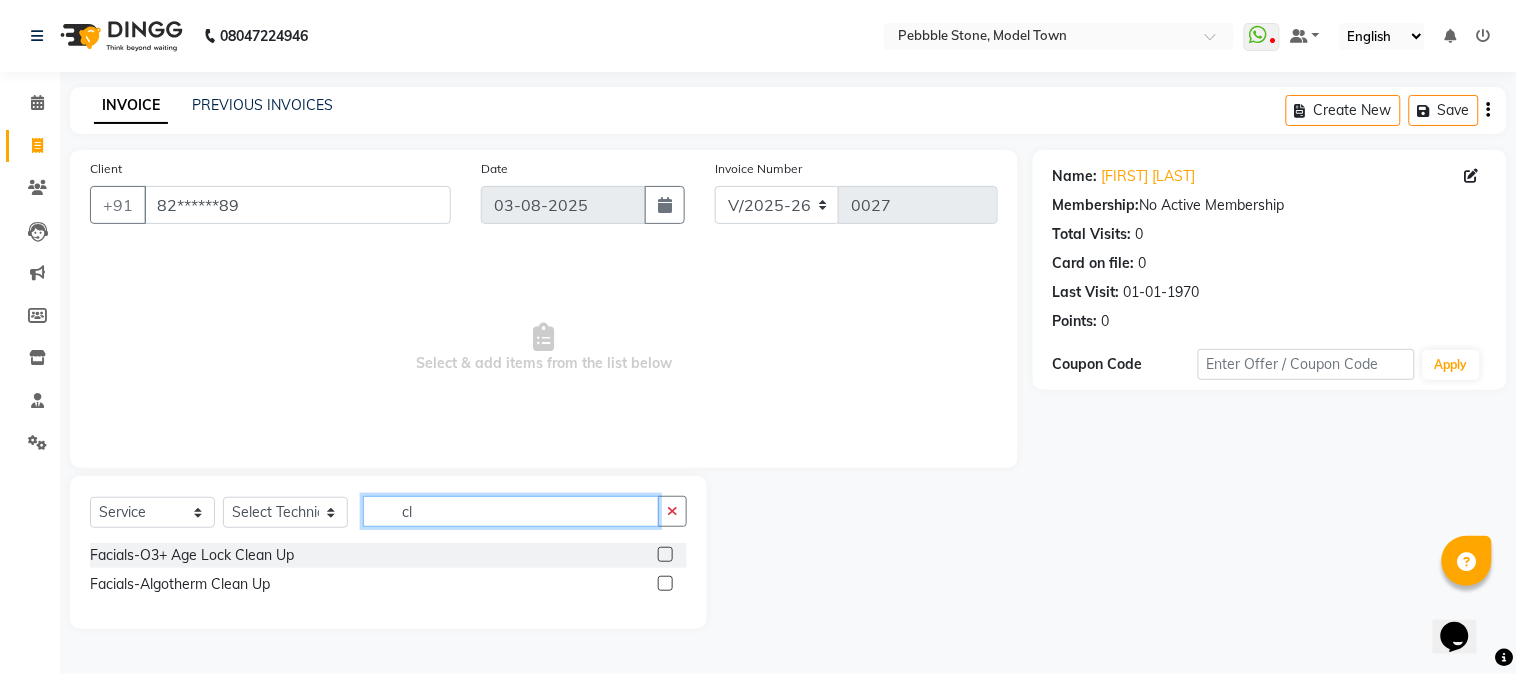 type on "c" 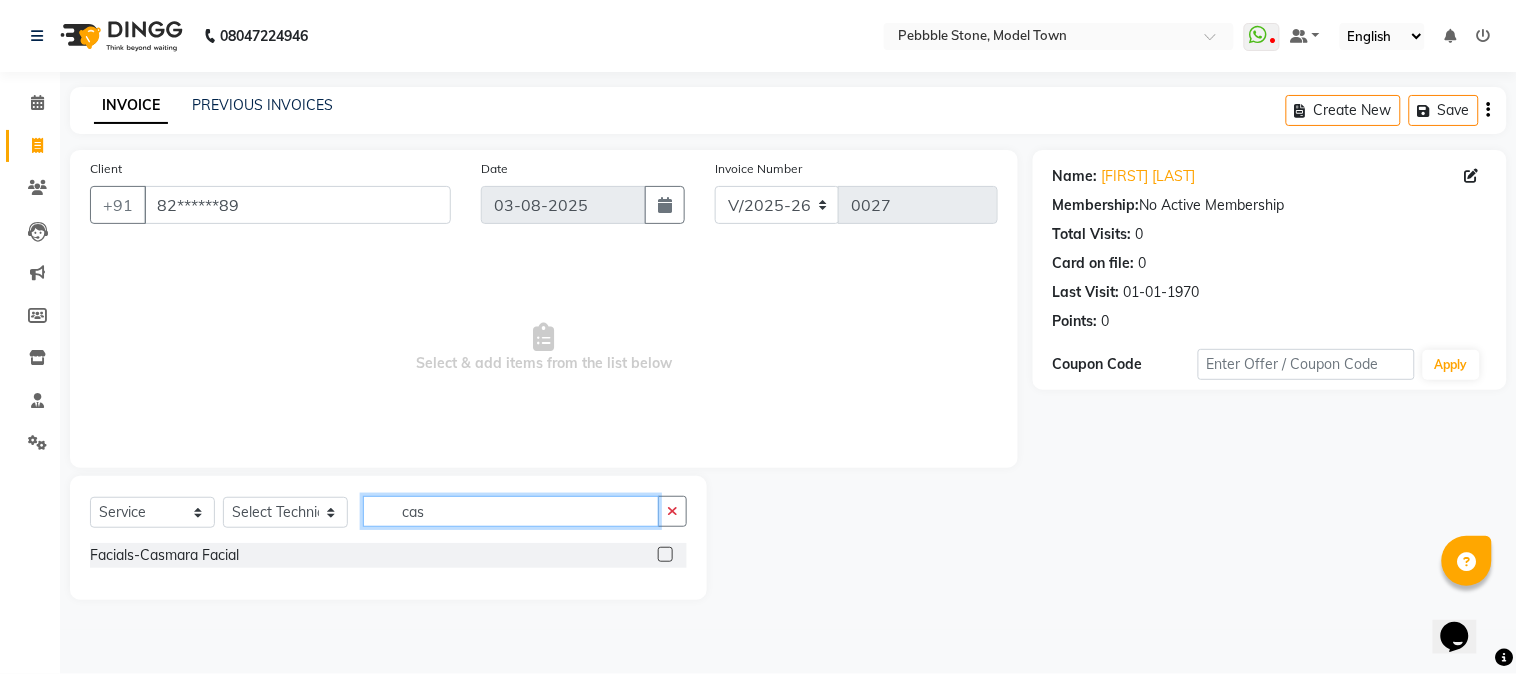 type on "cas" 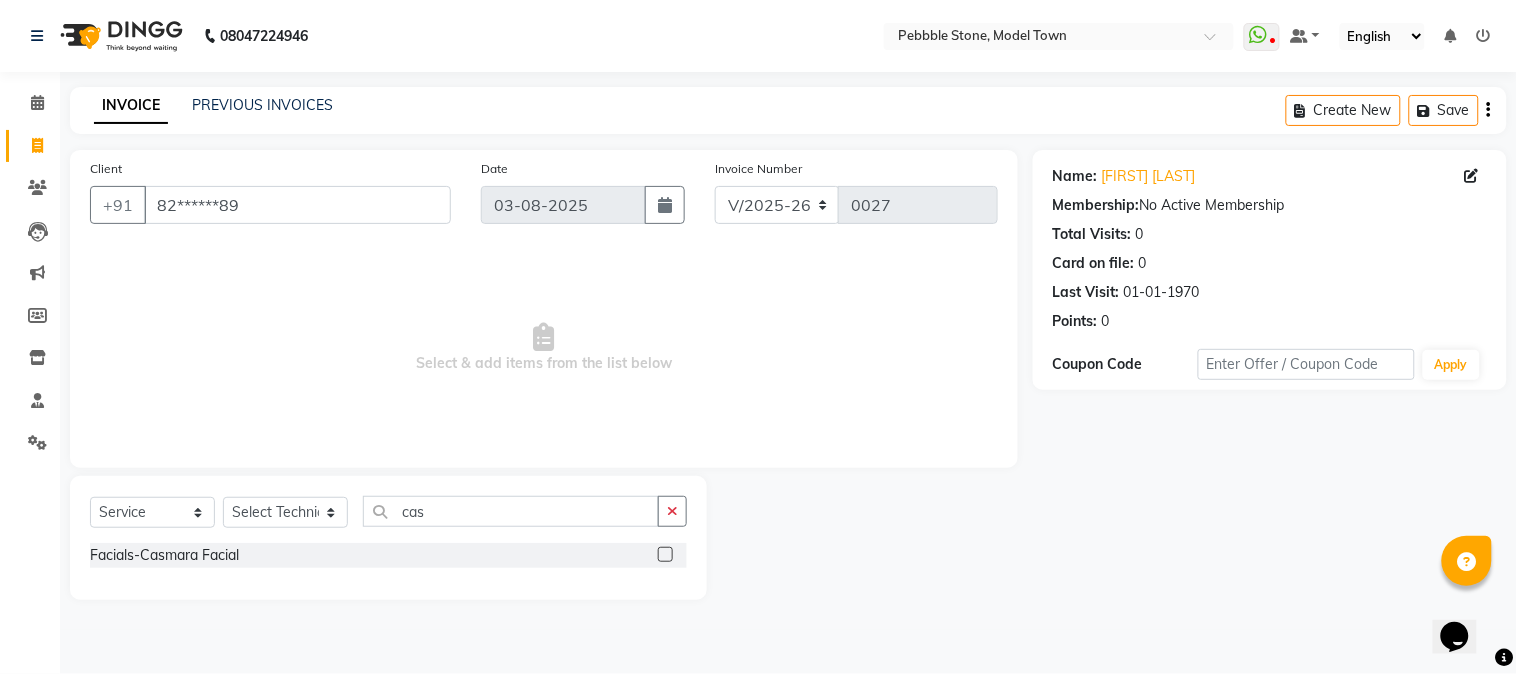 click 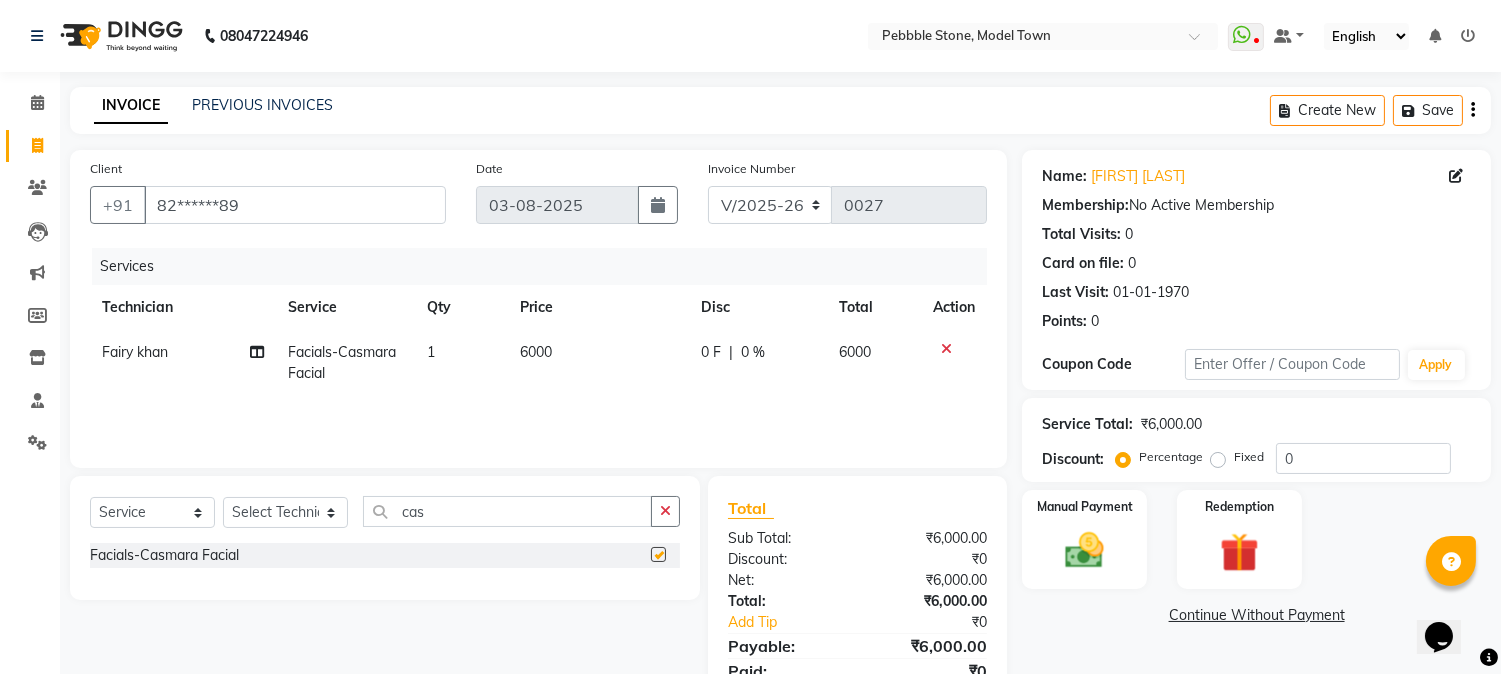 checkbox on "false" 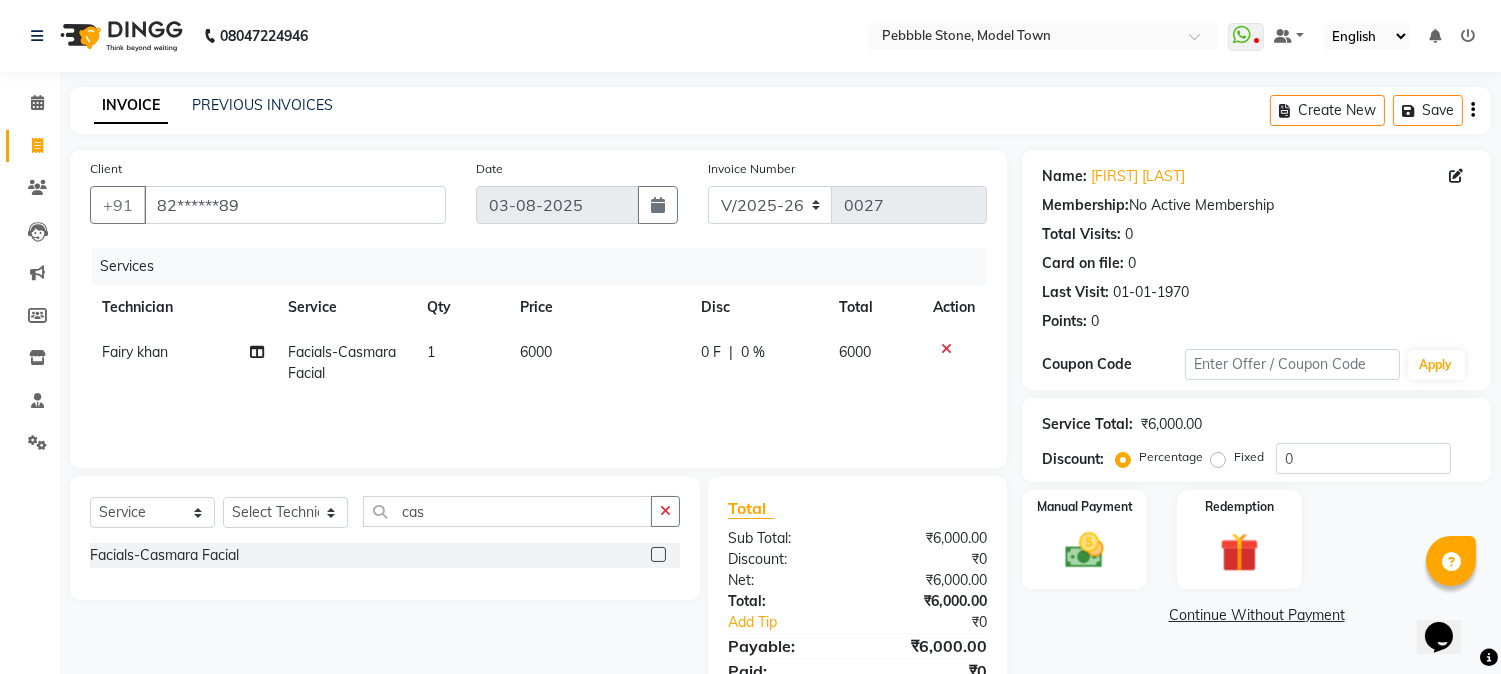 click on "Facials-Casmara Facial" 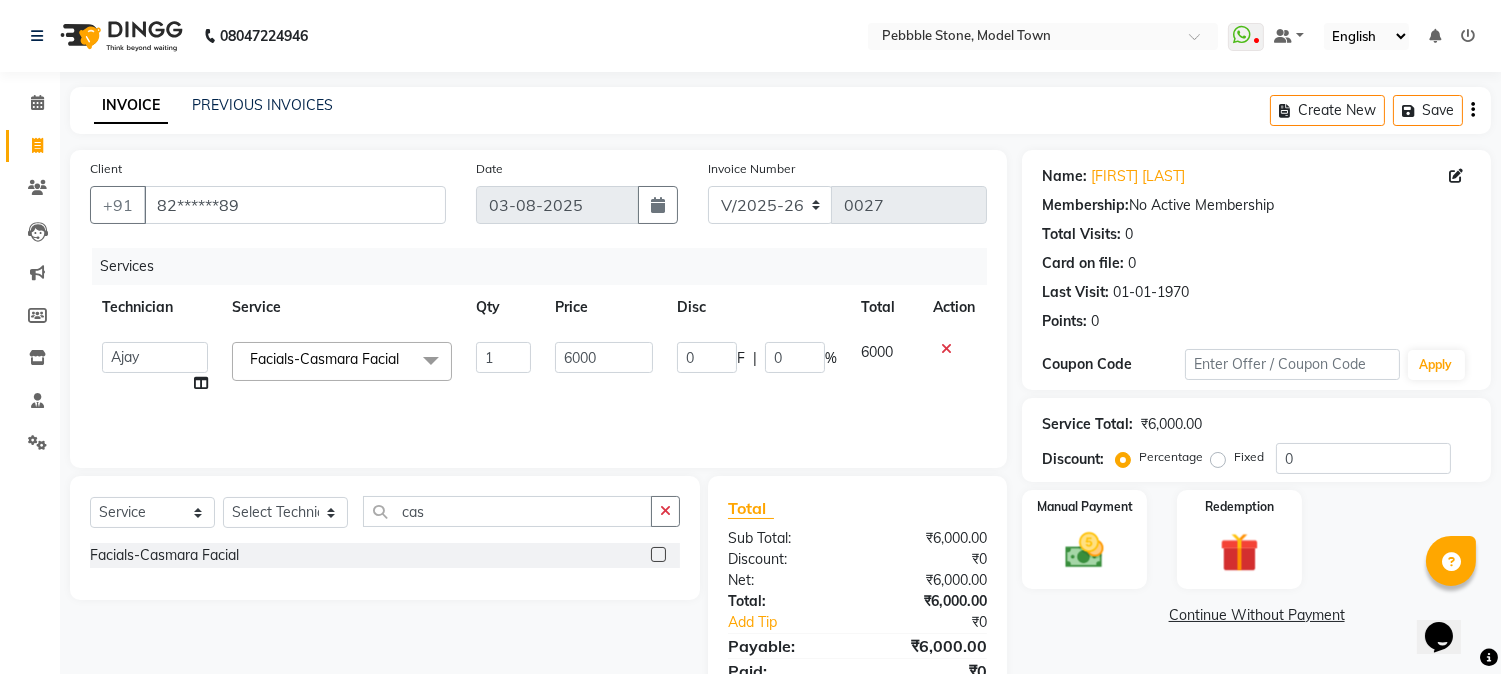 click on "Facials-Casmara Facial  x" 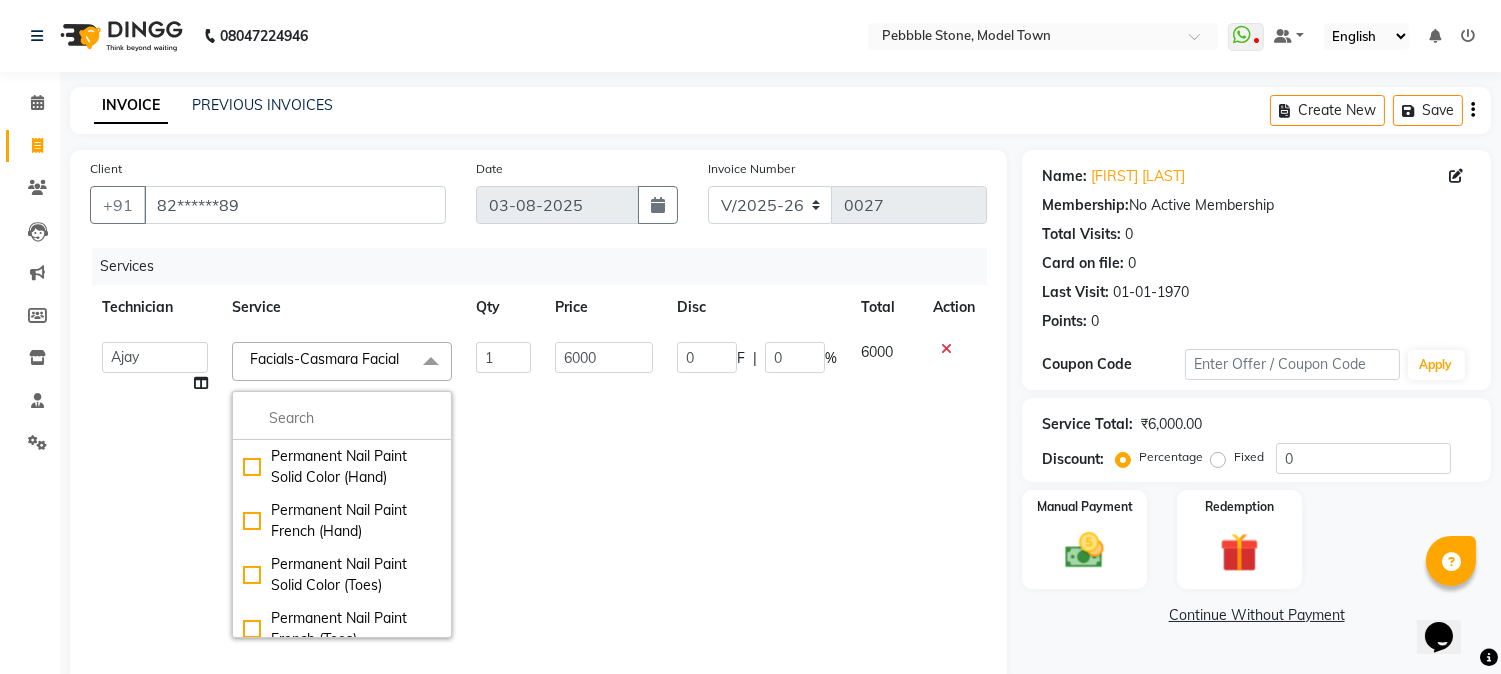 click on "Facials-Casmara Facial  x" 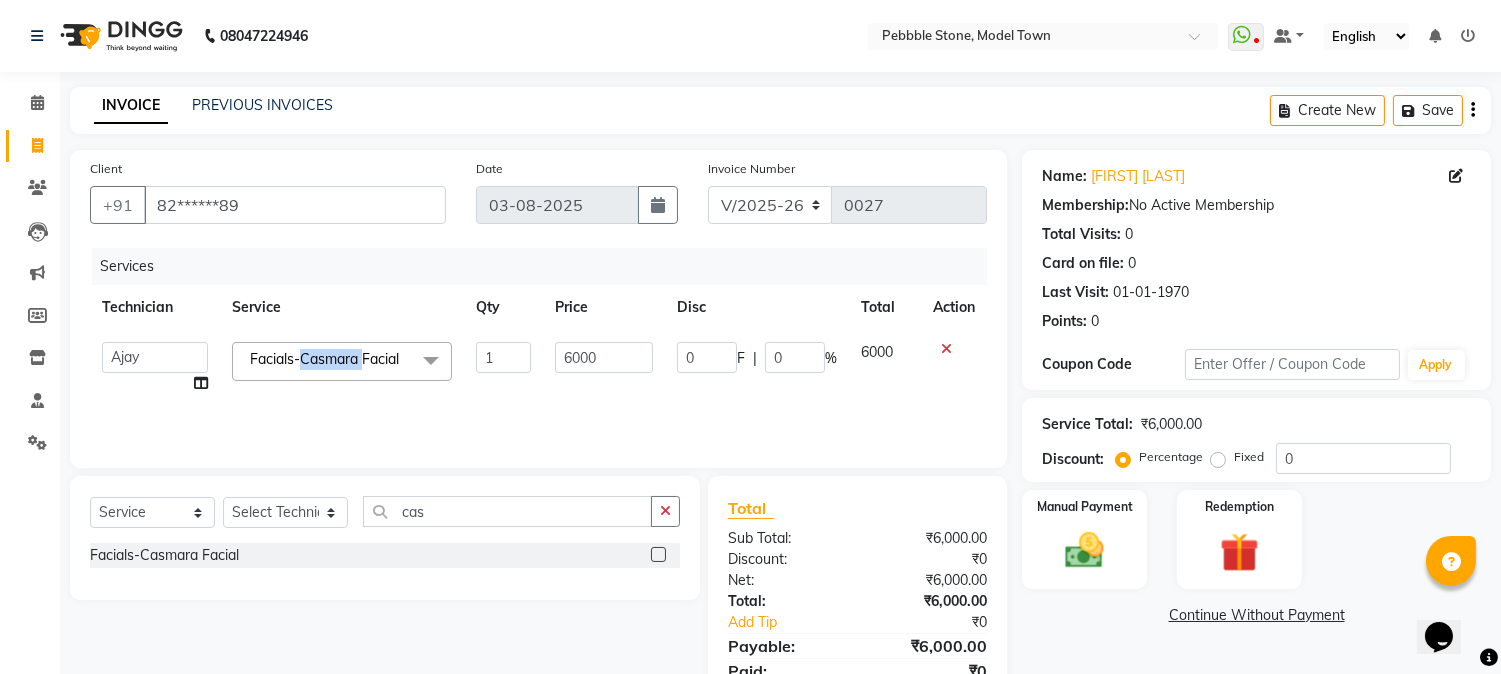 click on "Facials-Casmara Facial" 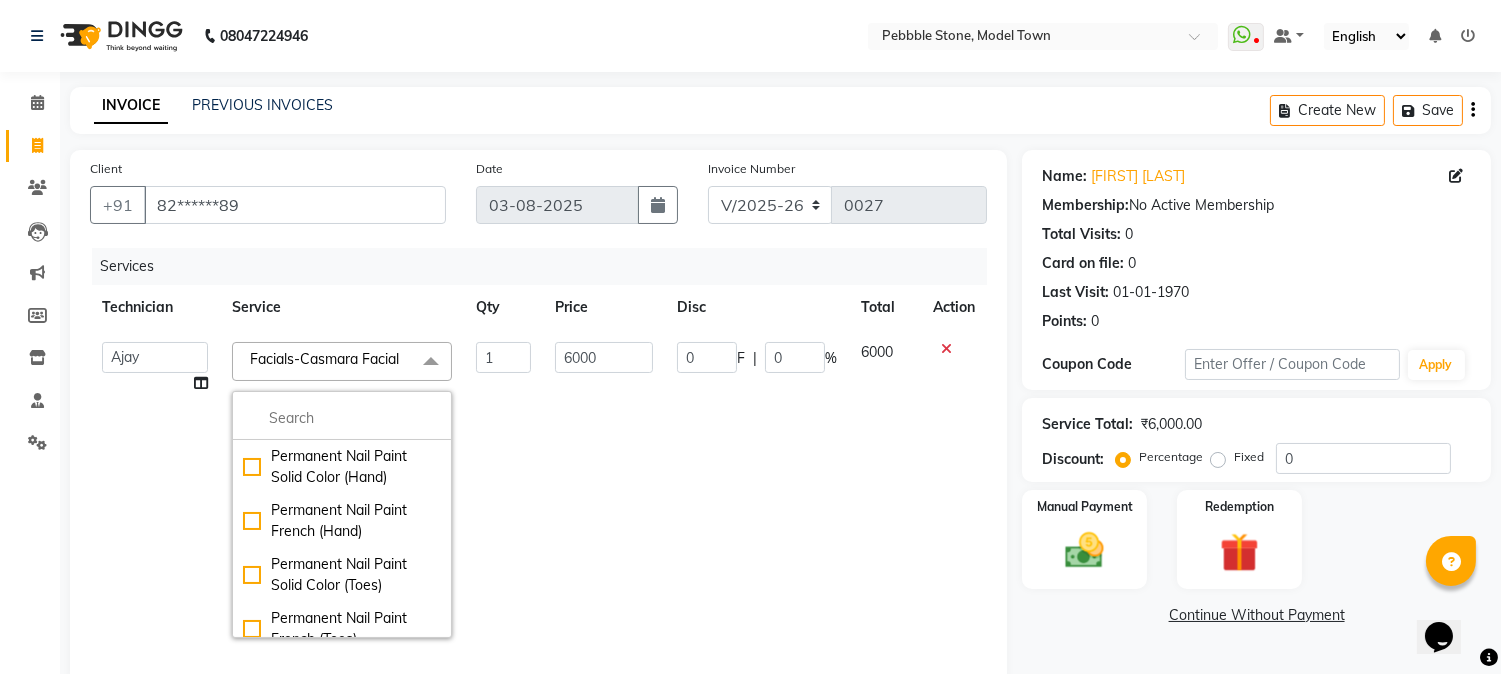 click on "Facials-Casmara Facial" 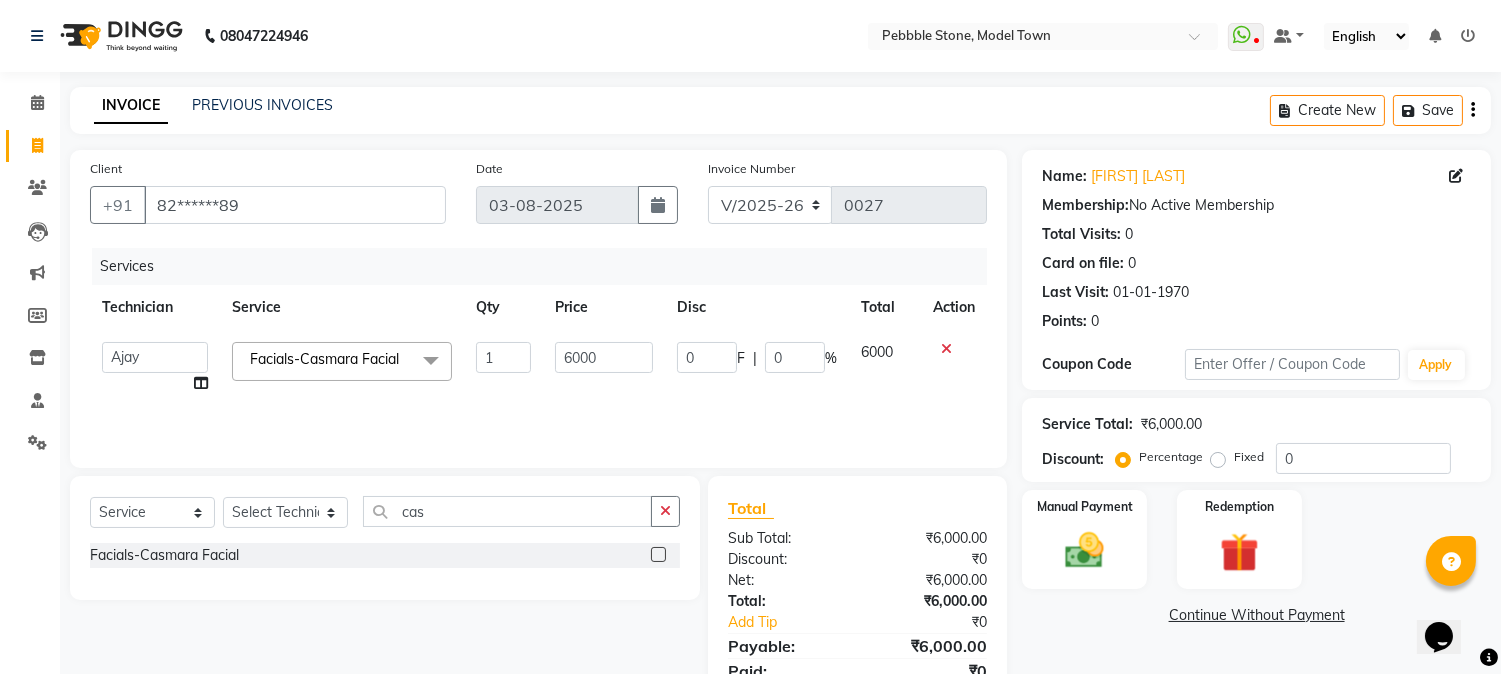 click on "Facials-Casmara Facial" 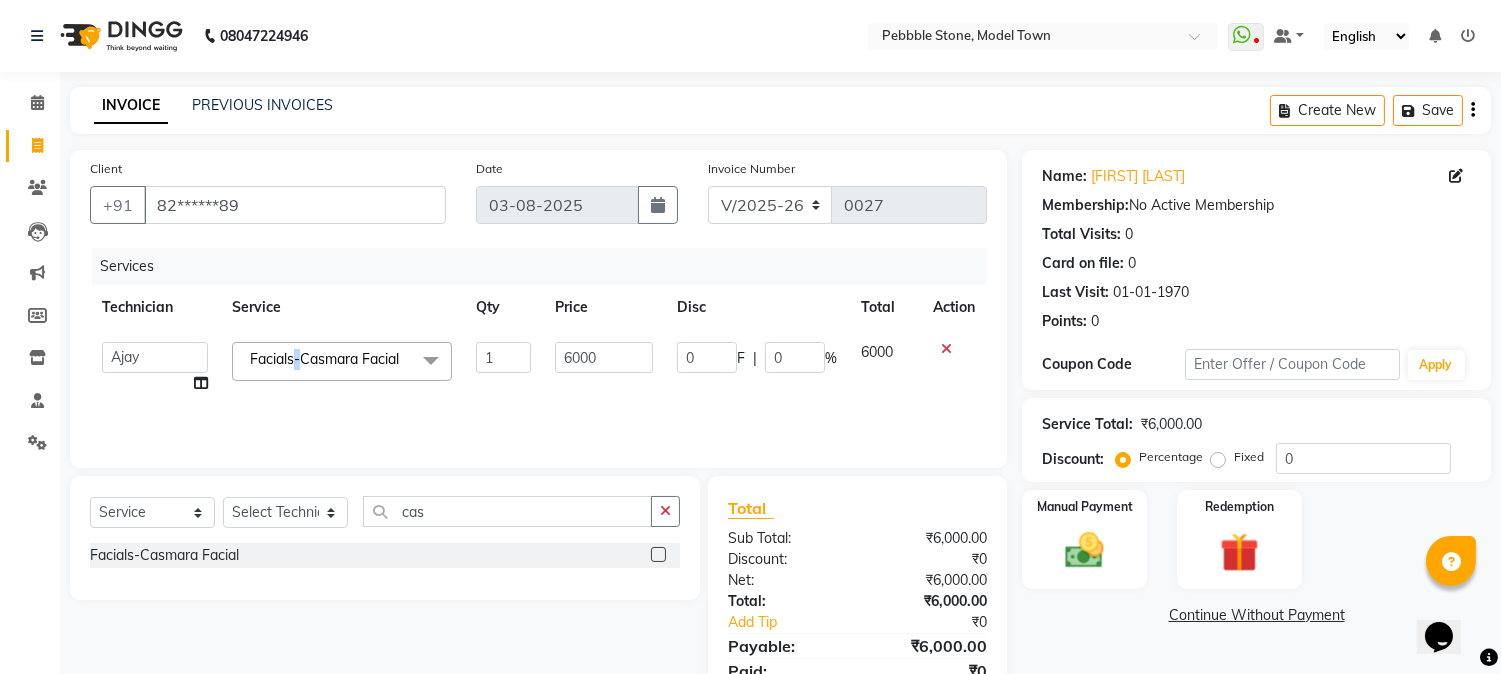 click on "Facials-Casmara Facial" 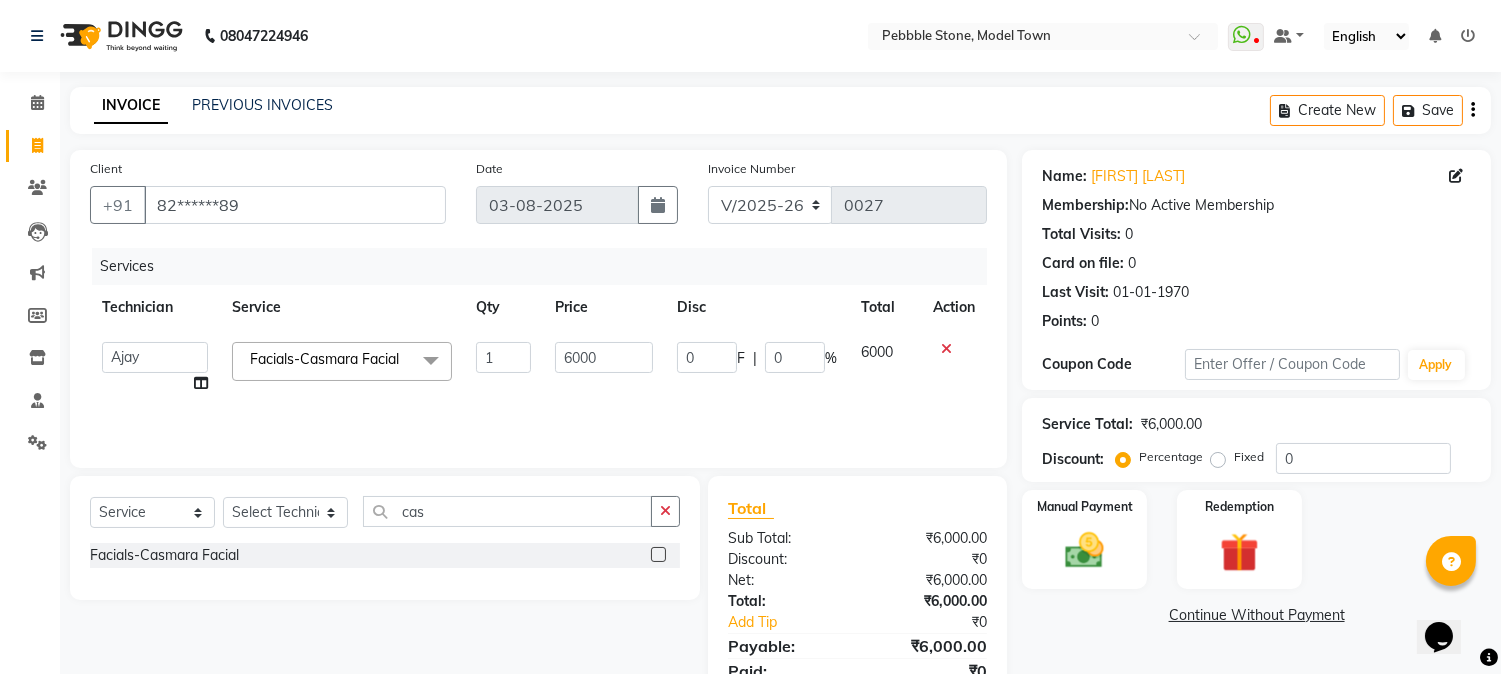 click 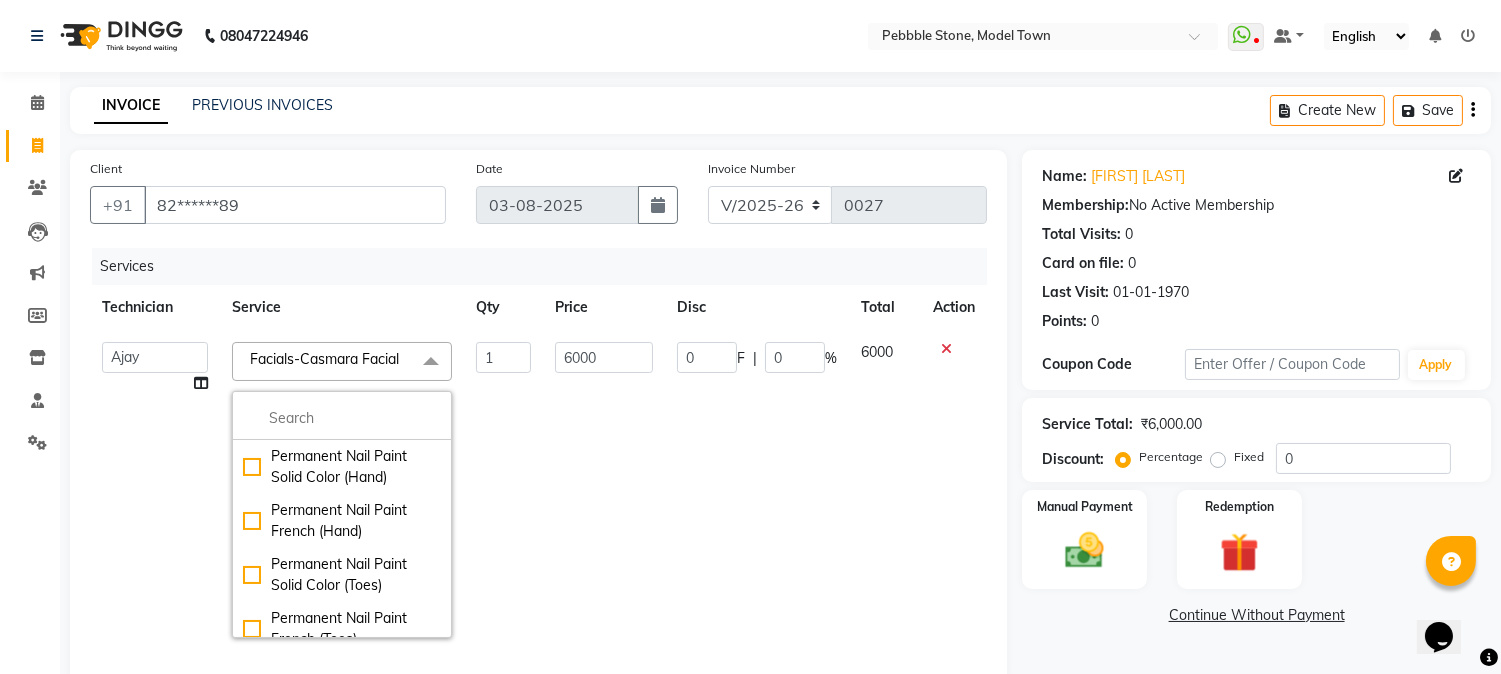 click 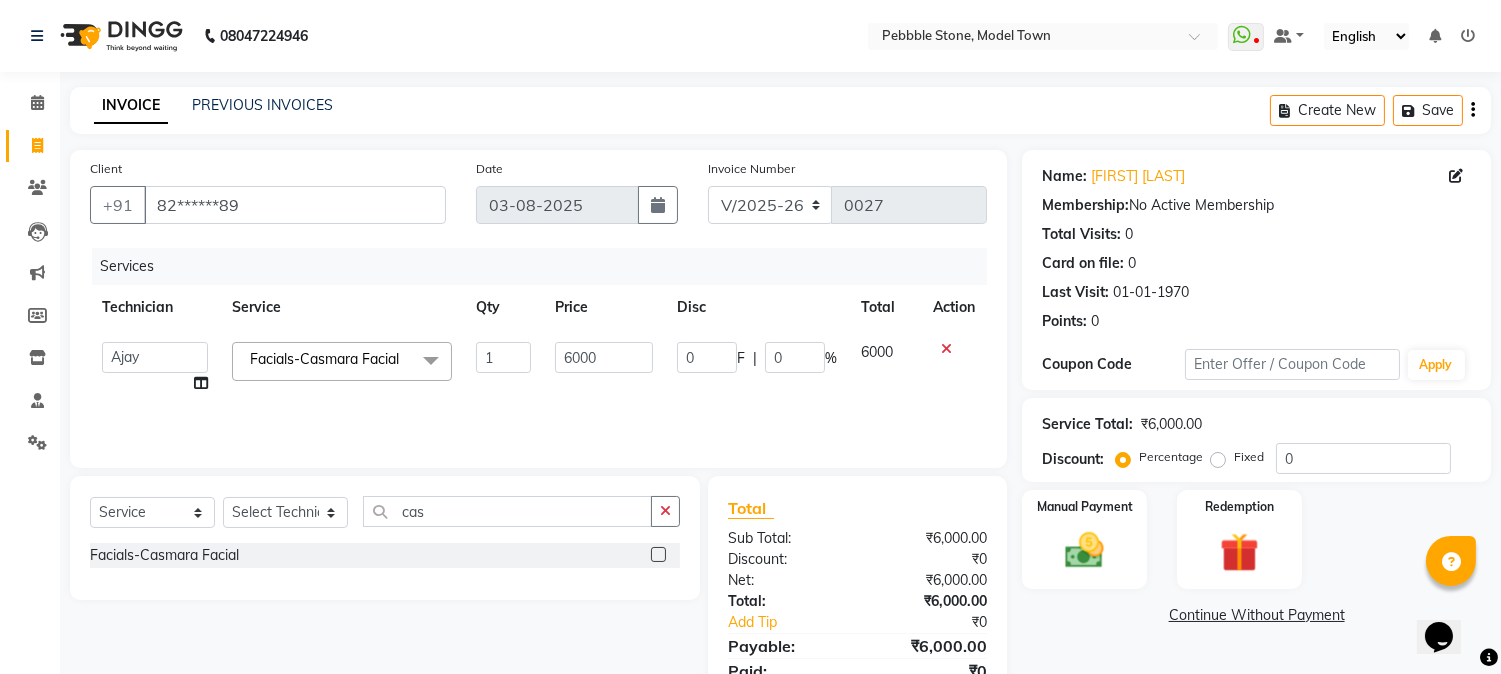 click on "1" 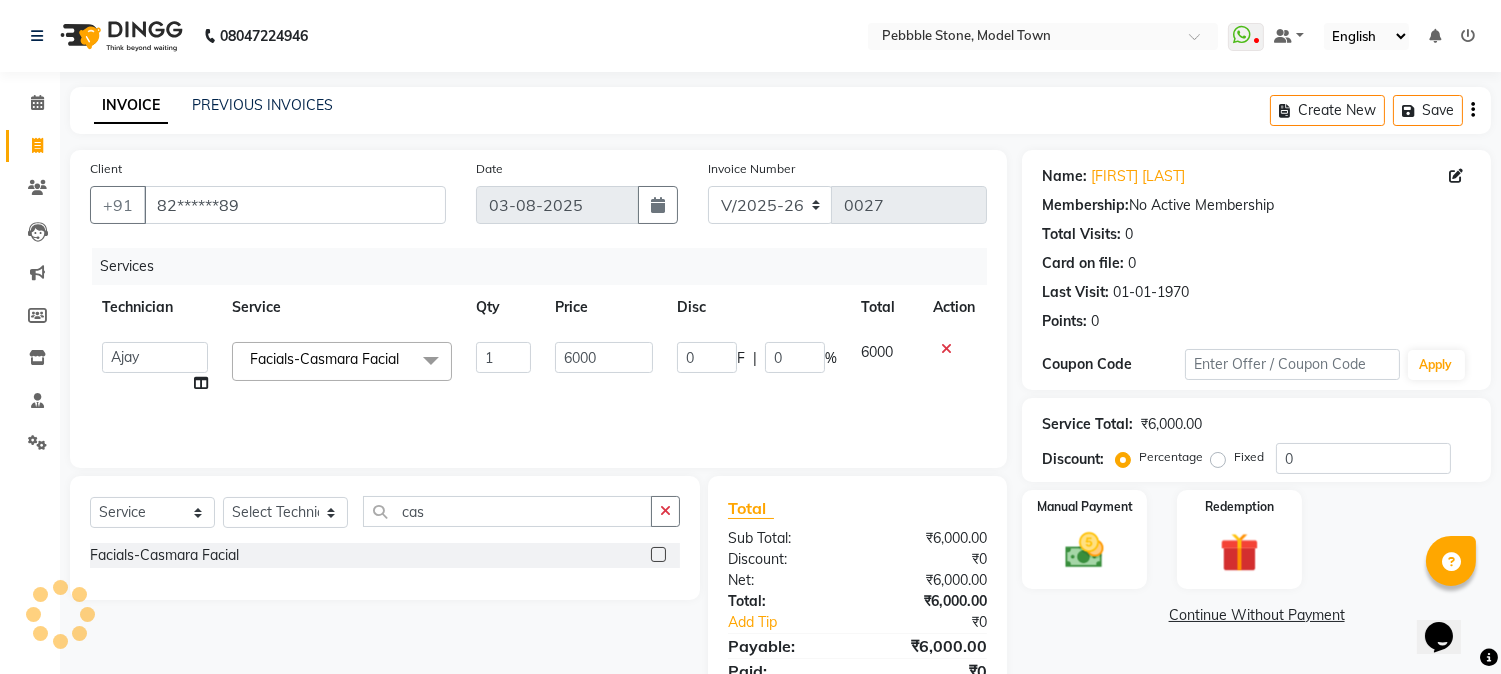 click 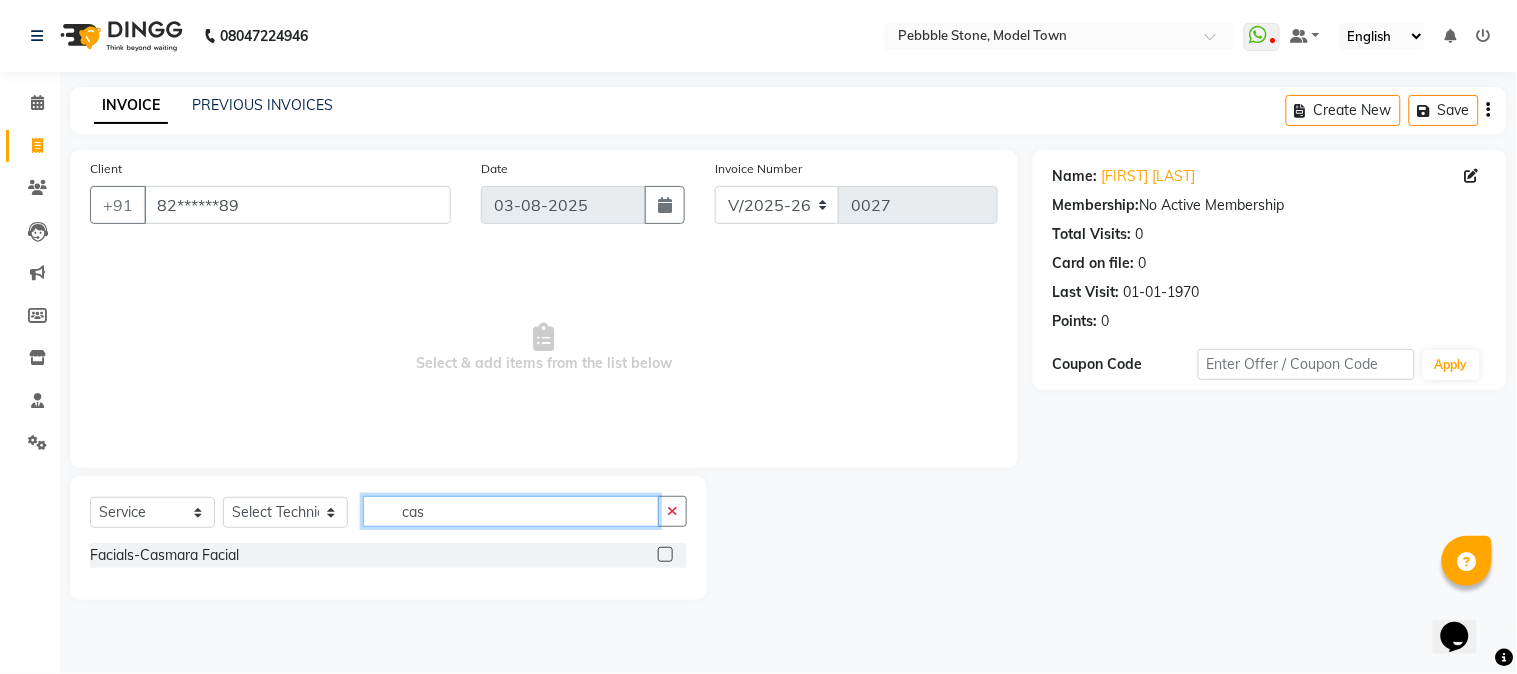 click on "cas" 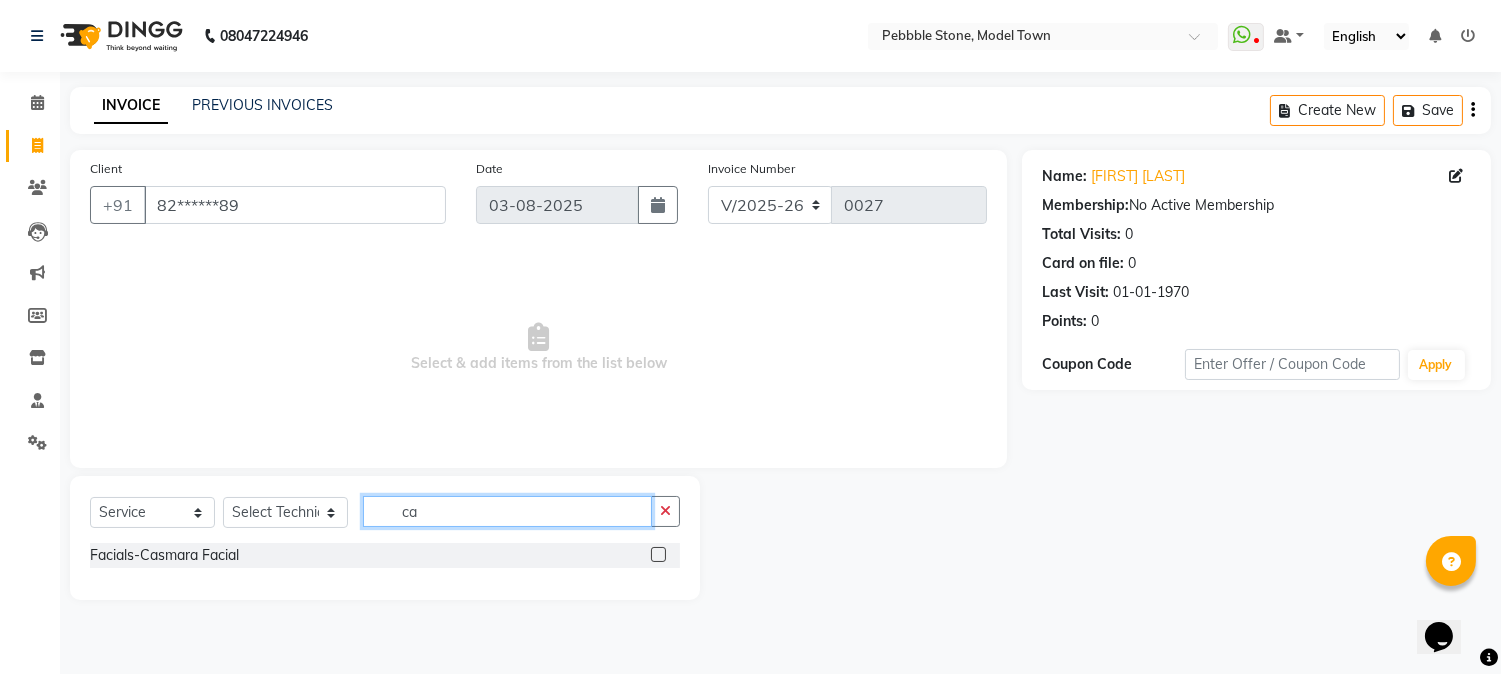 type on "c" 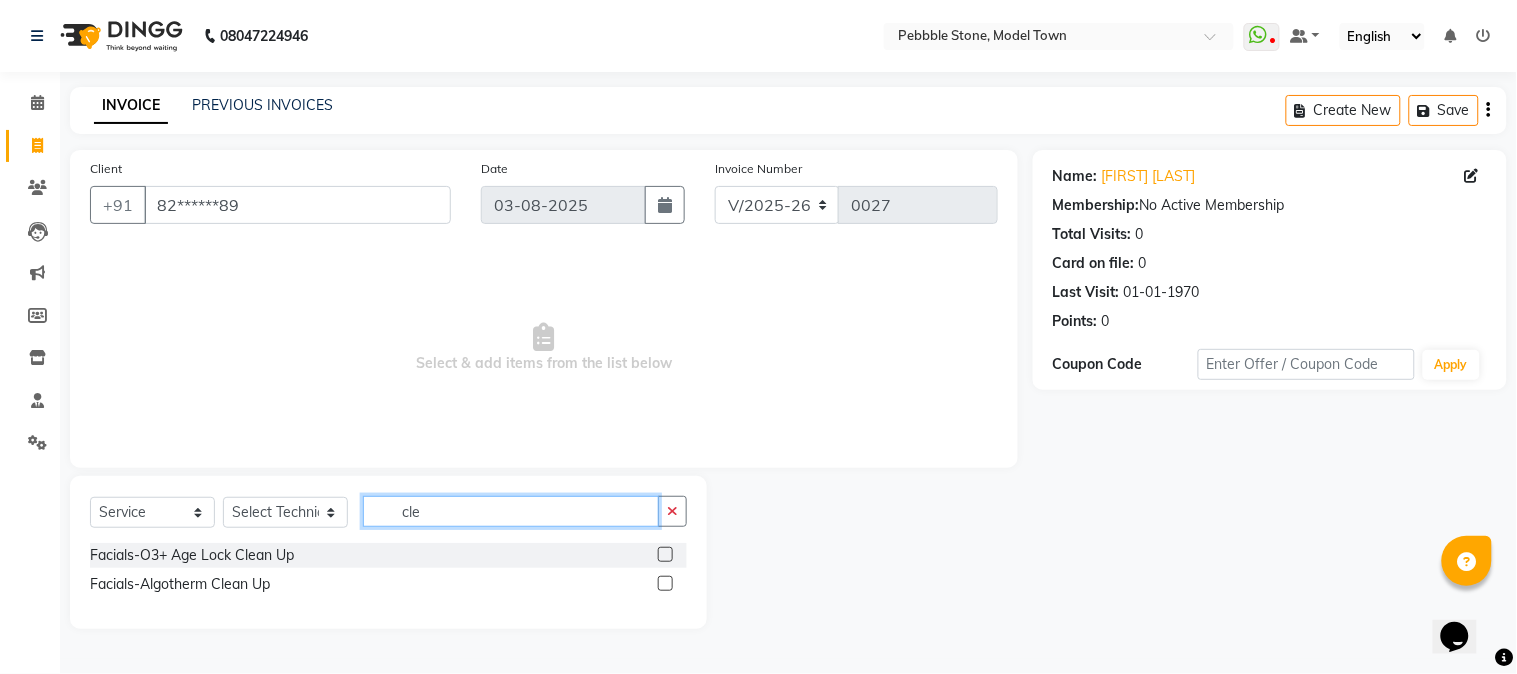 type on "cle" 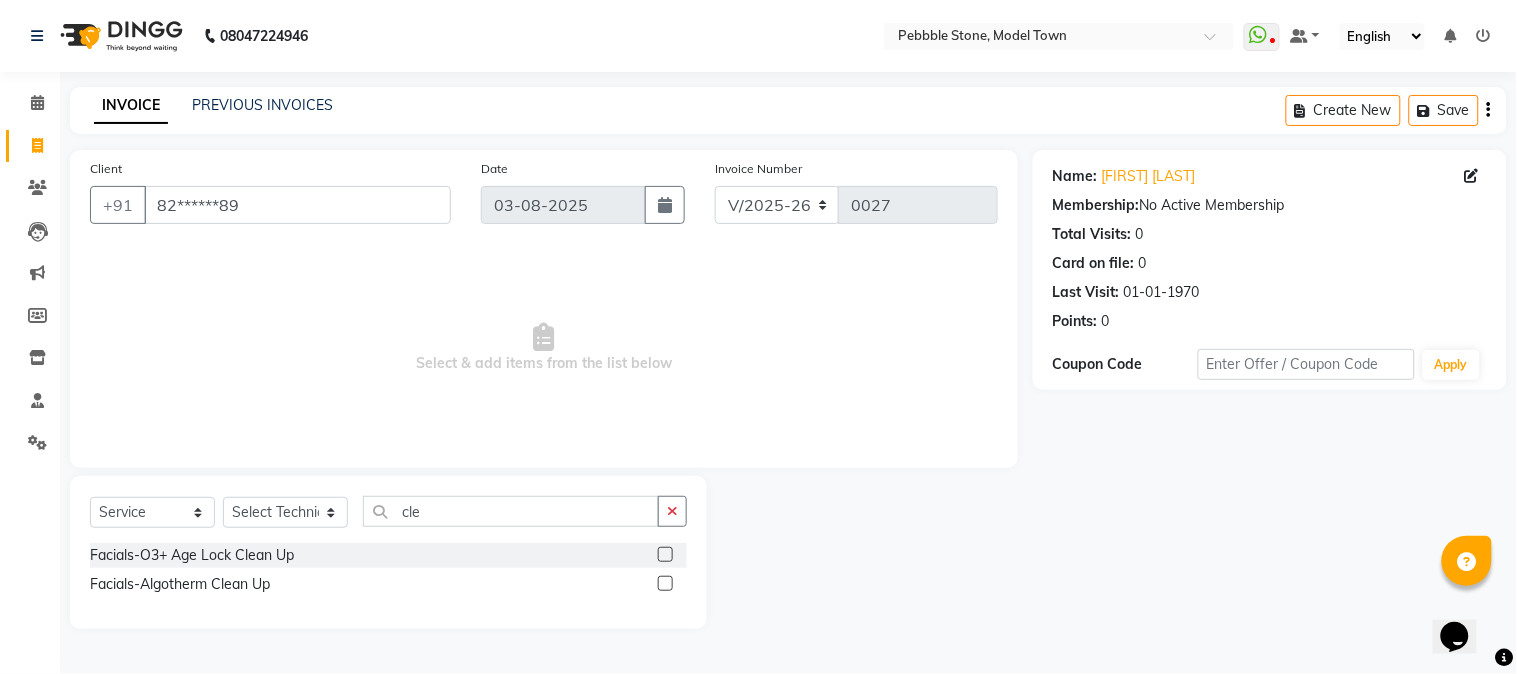click 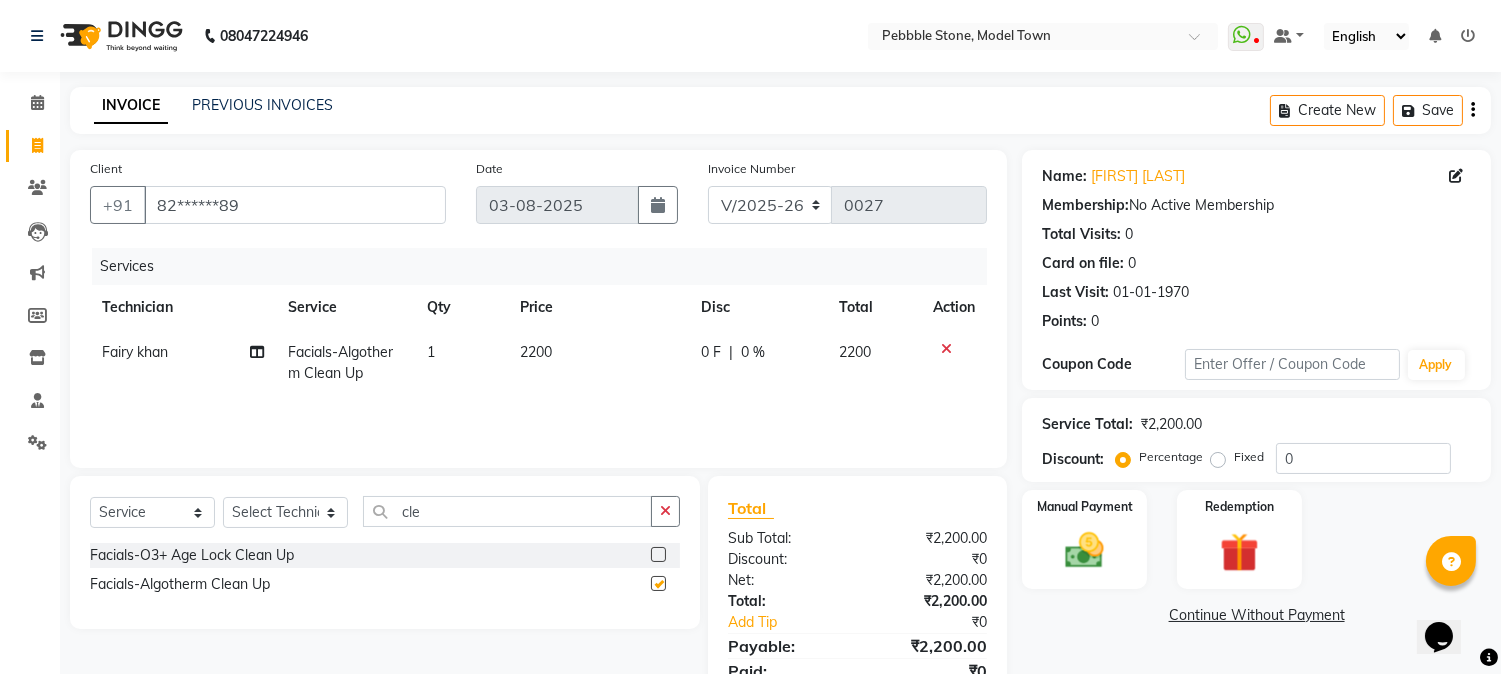 checkbox on "false" 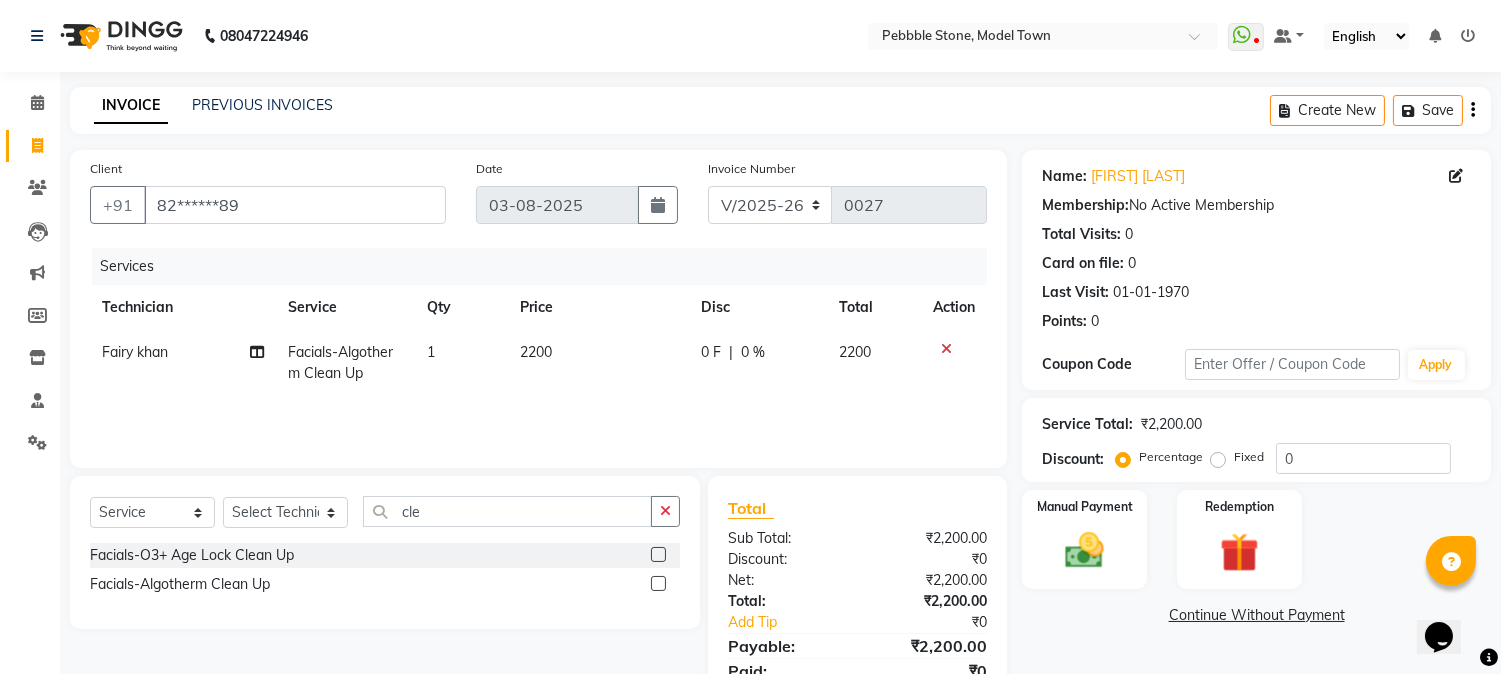 click on "2200" 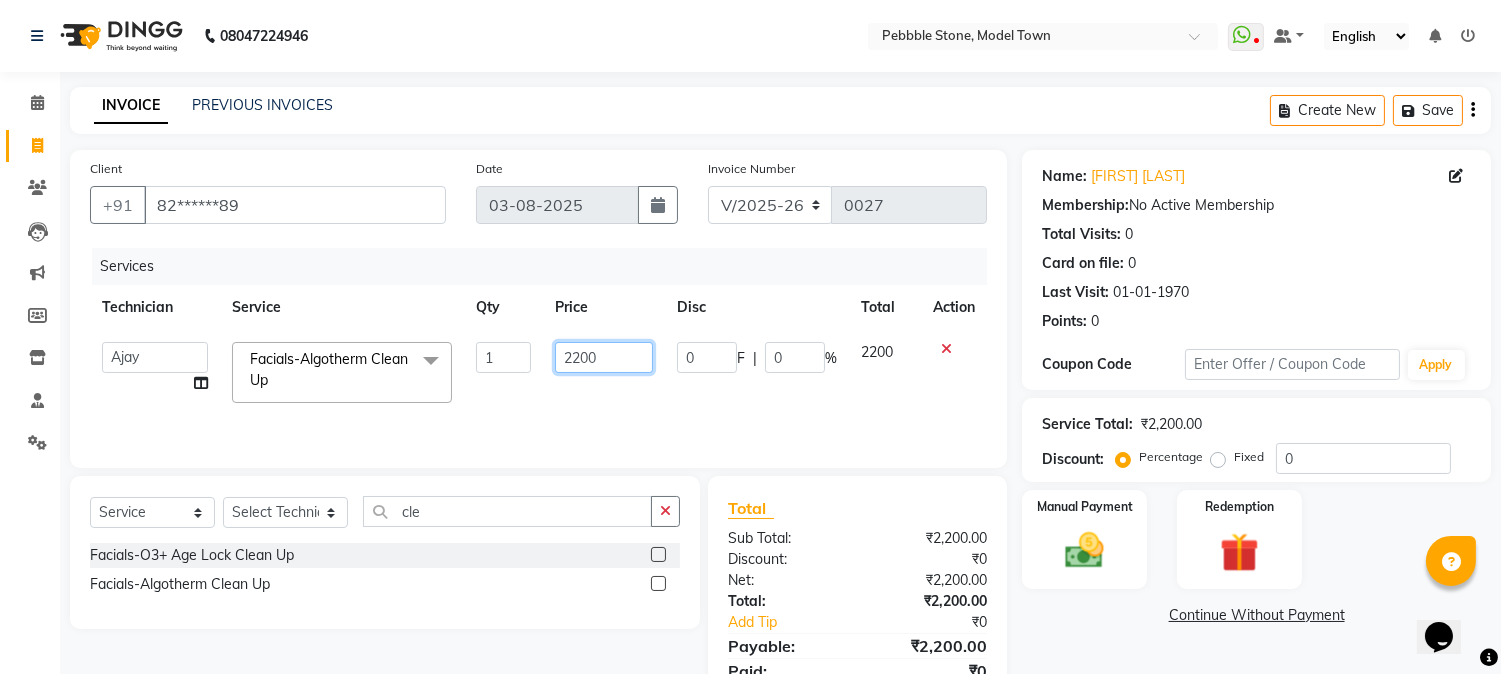 click on "2200" 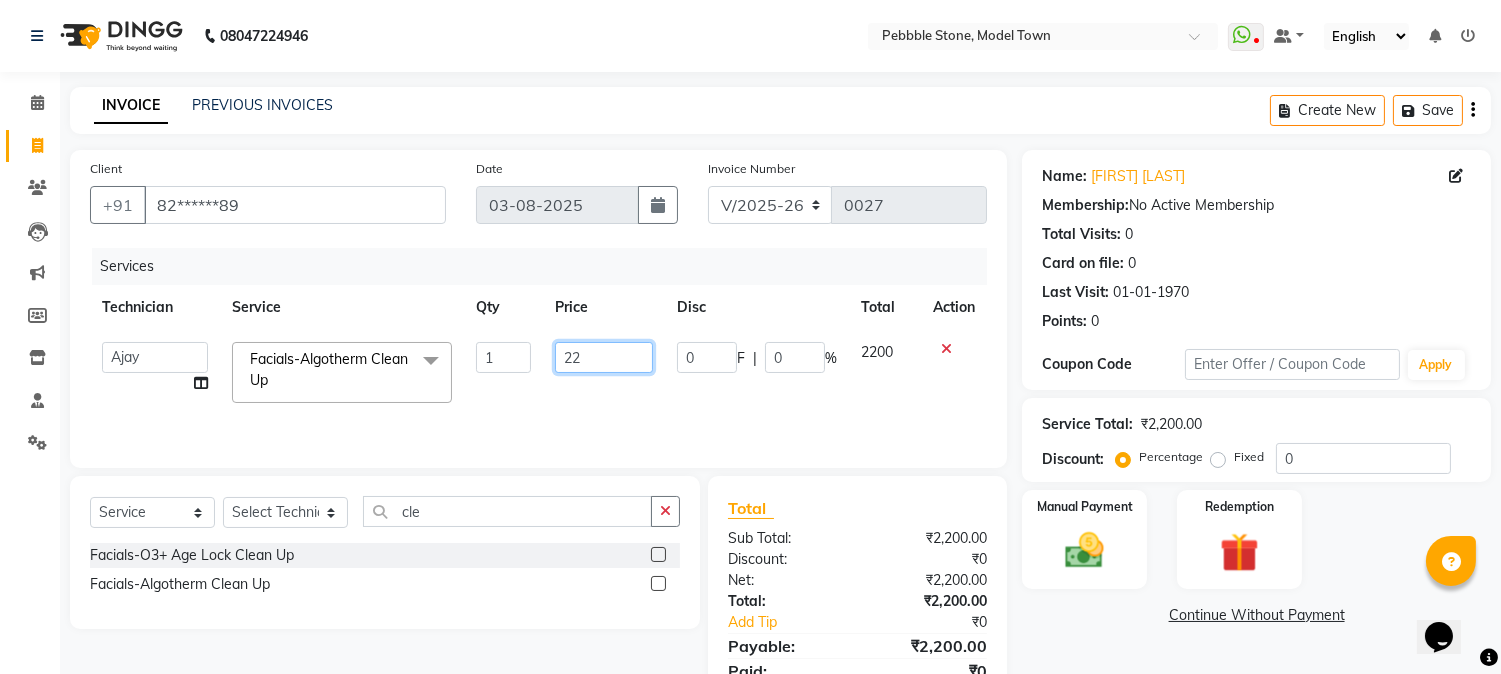 type on "2" 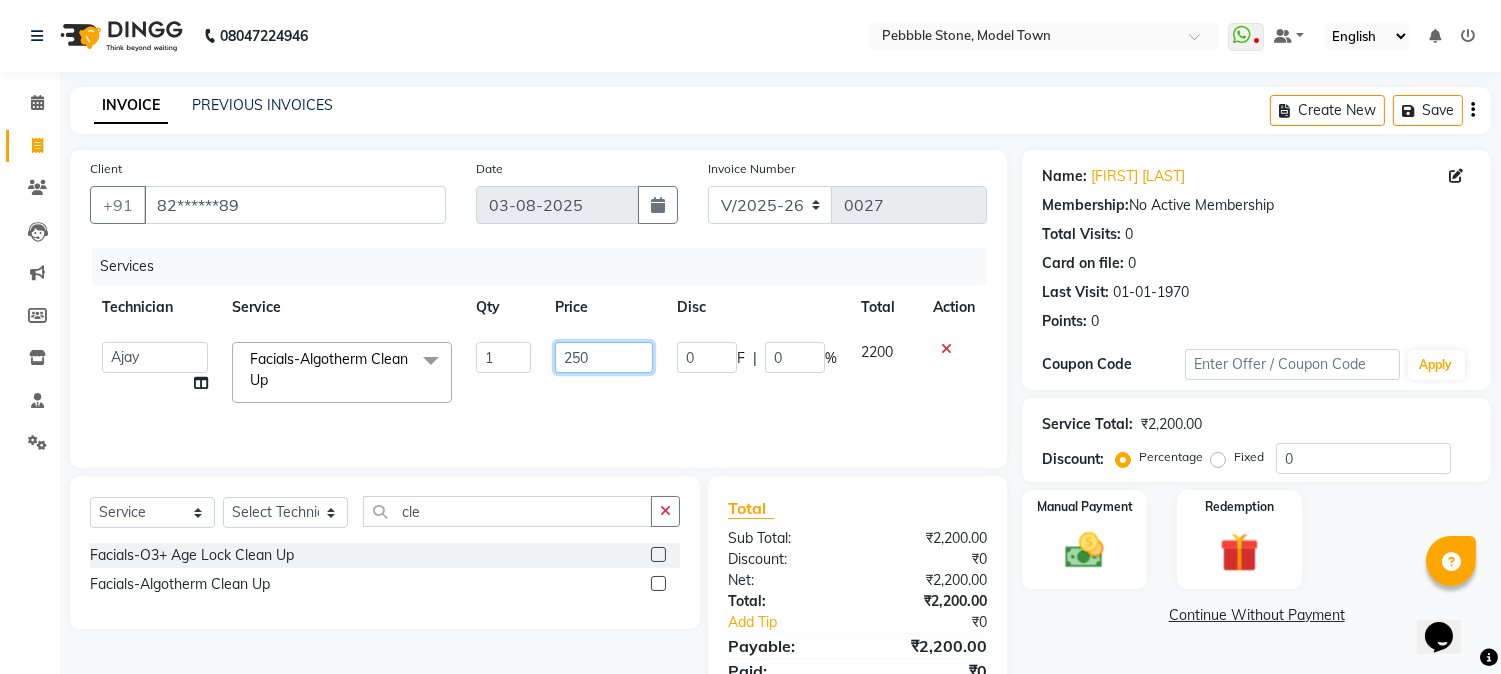 type on "2500" 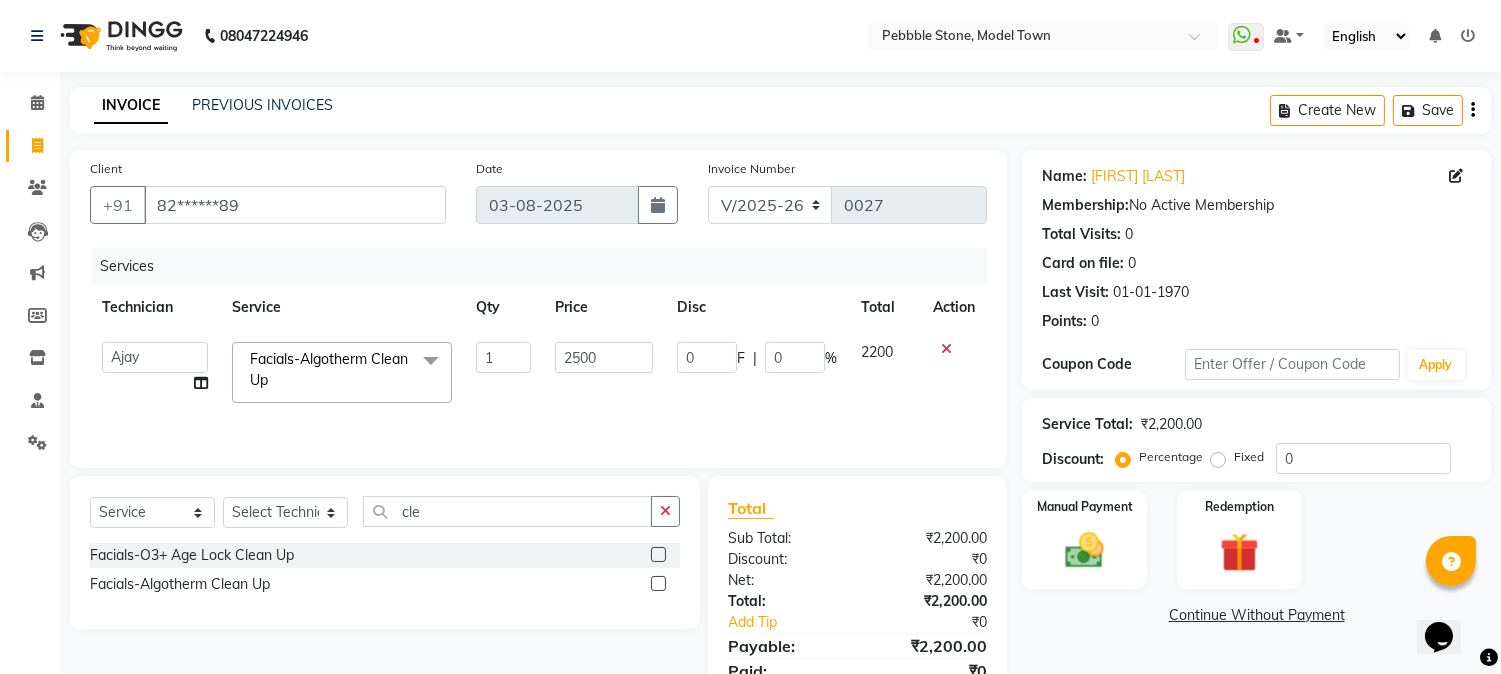 click on "Services Technician Service Qty Price Disc Total Action [FIRST] [FIRST] [LAST] [FIRST] [LAST] [FIRST] [LAST] Manager [FIRST] [FIRST] [FIRST] Facials-Algotherm Clean Up x Permanent Nail Paint Solid Color (Hand) Permanent Nail Paint French (Hand) Permanent Nail Paint Solid Color (Toes) Permanent Nail Paint French (Toes) Brush Art shape and filing Restoration -Gel (Hand) Restoration -Tip Replacement (Hand) Restoration -Touch-up (Hand) Restoration -Gel Color Change (Hand) Restoration -Removal of extensions (Hand) Restoration -Removal of Nail paint (Hand) removal of overlays (Hand) Restoration-Gel (Toes) Restoration -Tip Replacement (Toes) Restoration -Touch-up (Toes) Restoration -Gel Color Change (Toes) Restoration -Removal of extensions (Toes) Restoration -Removal of Nail paint (Toes) Pedicure-Classic Pedicure-Deluxe Pedicure-Premium Pedicure-Platinum Pedicure-Luxury Foot Massage Hand Massage 1" 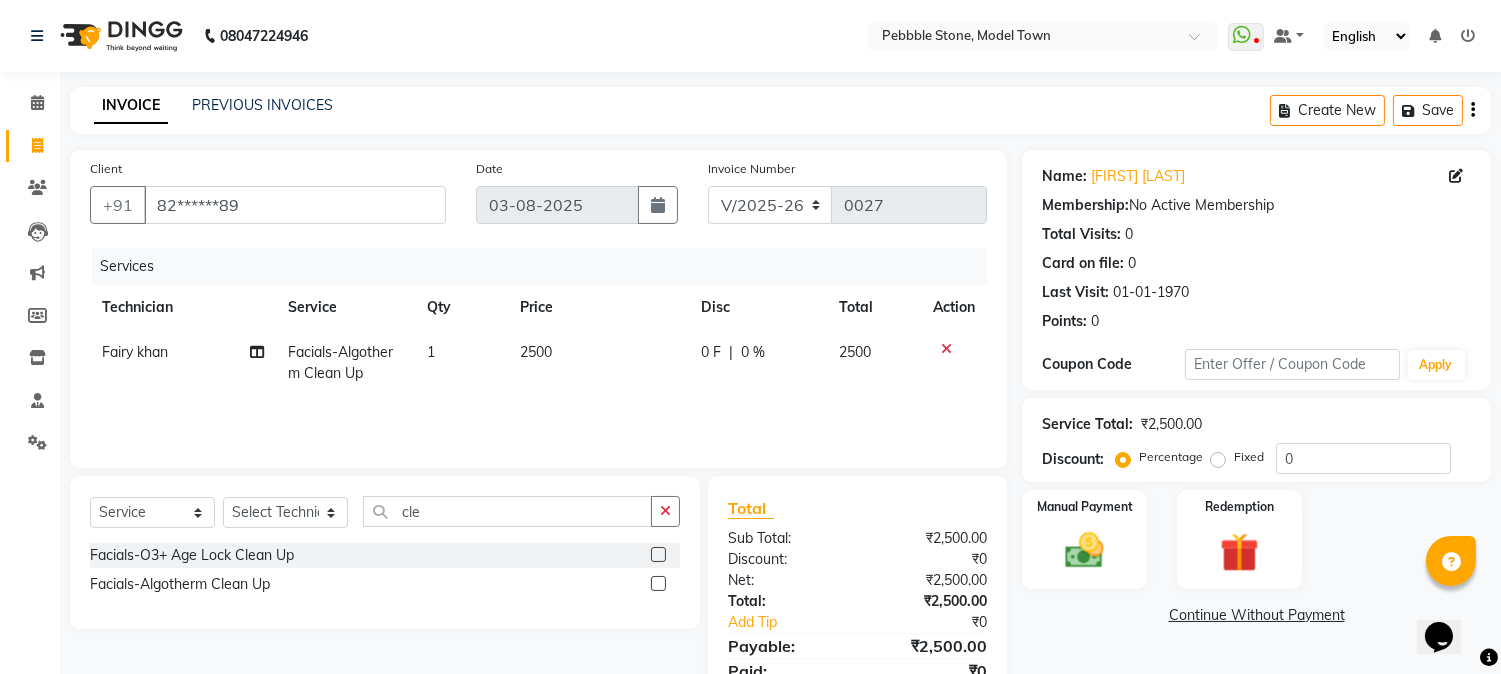 click on "0 F" 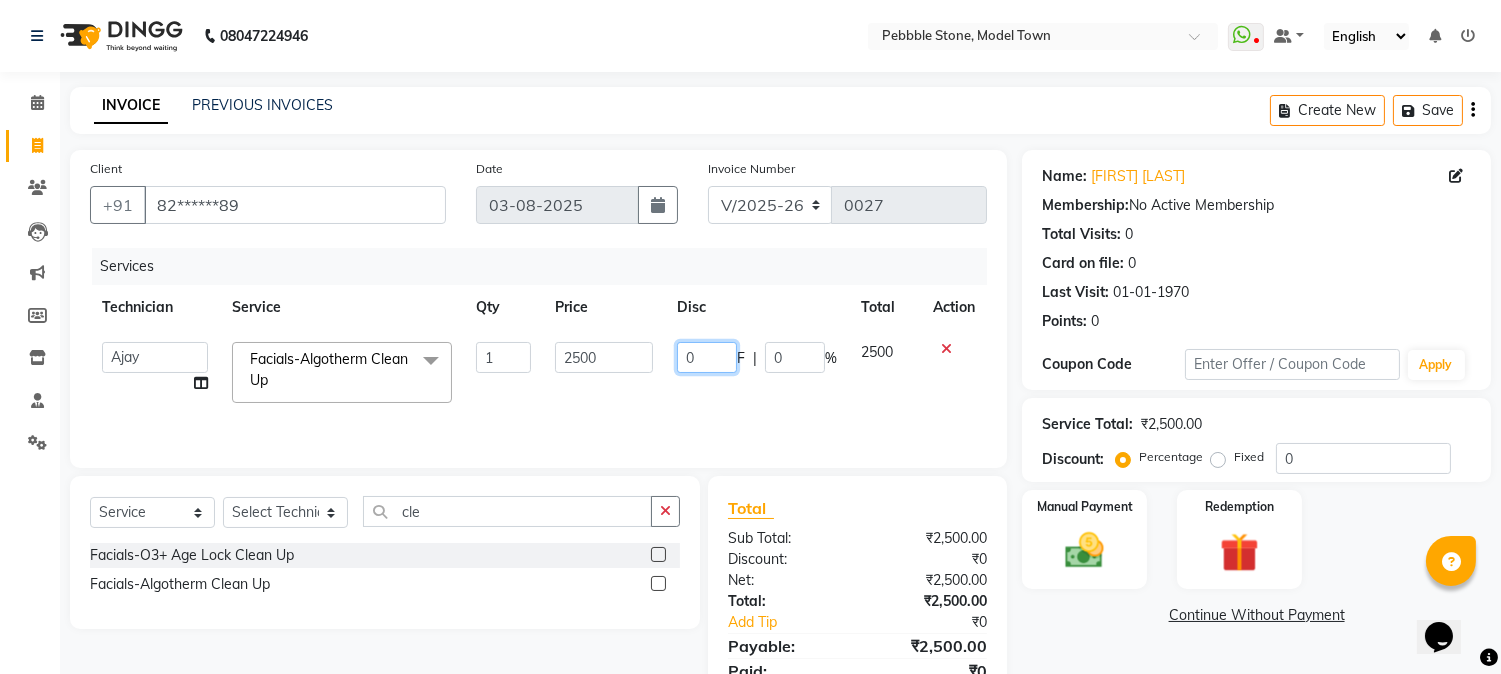 click on "0" 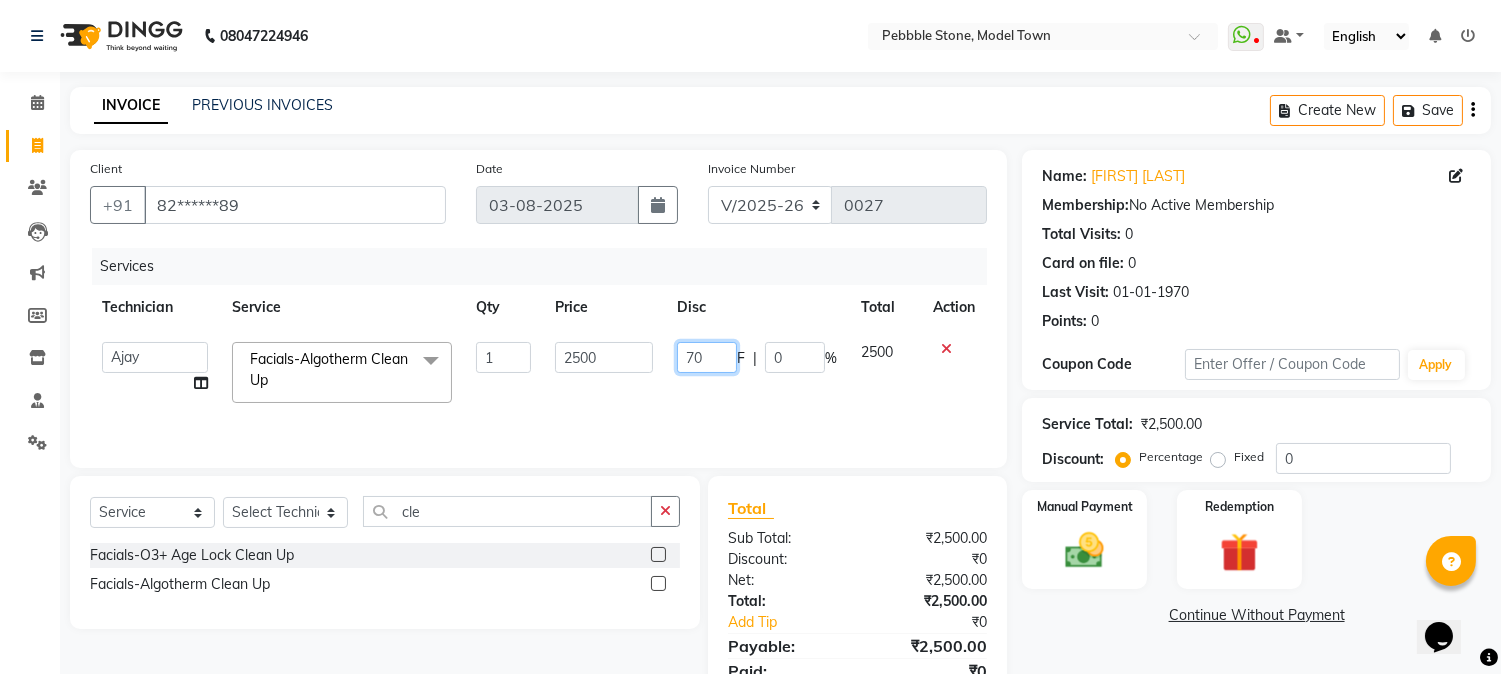 type on "700" 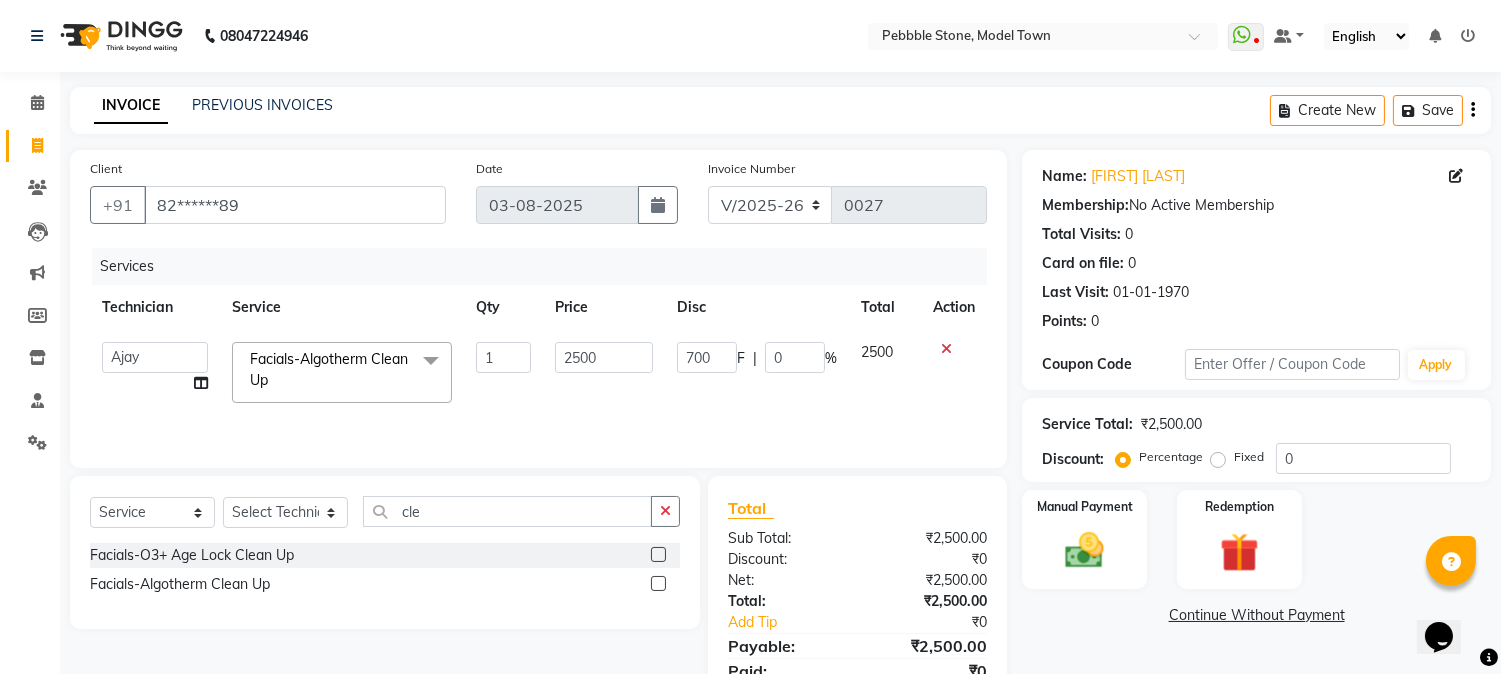 click on "Services Technician Service Qty Price Disc Total Action [FIRST] [FIRST] [LAST] [FIRST] [LAST] [FIRST] [LAST] Manager [FIRST] [FIRST] [FIRST] Facials-Algotherm Clean Up x Permanent Nail Paint Solid Color (Hand) Permanent Nail Paint French (Hand) Permanent Nail Paint Solid Color (Toes) Permanent Nail Paint French (Toes) Brush Art shape and filing Restoration -Gel (Hand) Restoration -Tip Replacement (Hand) Restoration -Touch-up (Hand) Restoration -Gel Color Change (Hand) Restoration -Removal of extensions (Hand) Restoration -Removal of Nail paint (Hand) removal of overlays (Hand) Restoration-Gel (Toes) Restoration -Tip Replacement (Toes) Restoration -Touch-up (Toes) Restoration -Gel Color Change (Toes) Restoration -Removal of extensions (Toes) Restoration -Removal of Nail paint (Toes) Pedicure-Classic Pedicure-Deluxe Pedicure-Premium Pedicure-Platinum Pedicure-Luxury Foot Massage Manicure-Classic Manicure-Deluxe Manicure-Premium Manicure-Platinum Manicure-Luxury Hand Massage Eyelash Refill-Classic 1 2500 F" 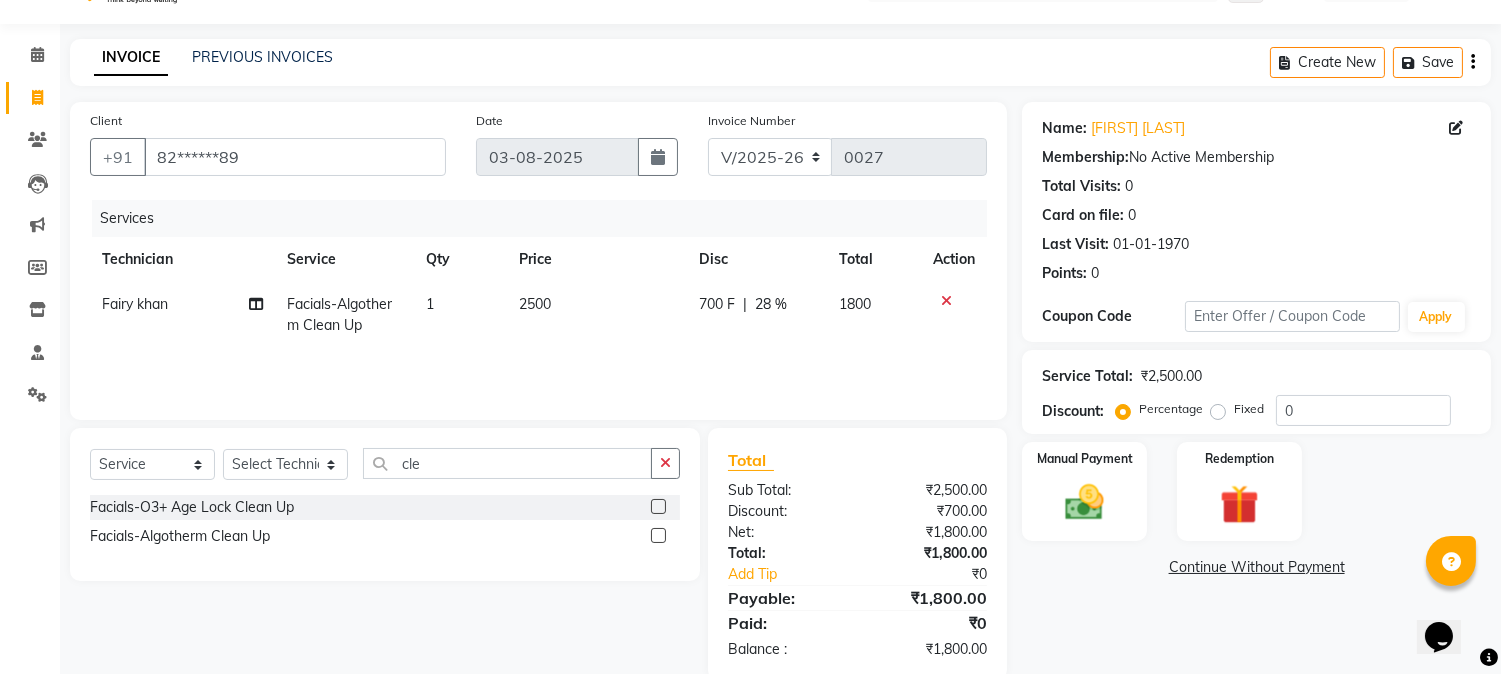 scroll, scrollTop: 84, scrollLeft: 0, axis: vertical 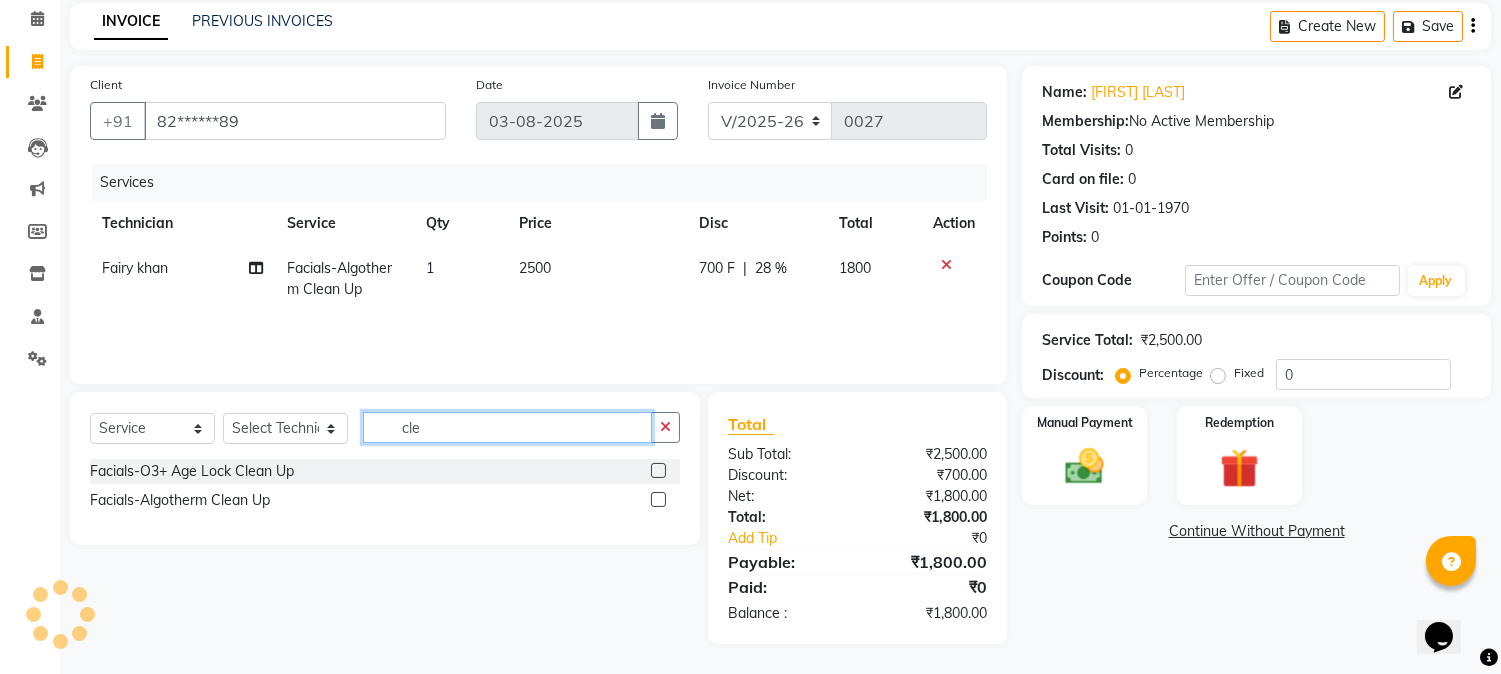 click on "cle" 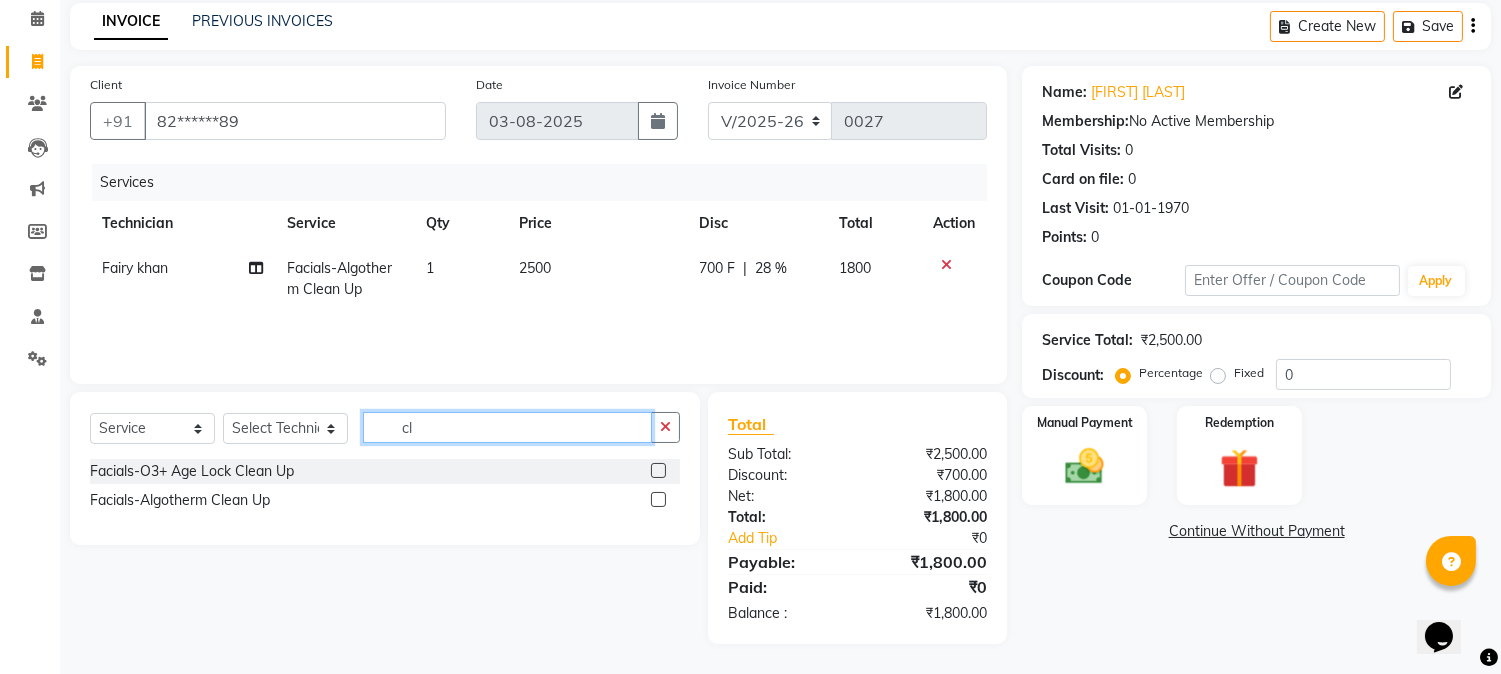 type on "c" 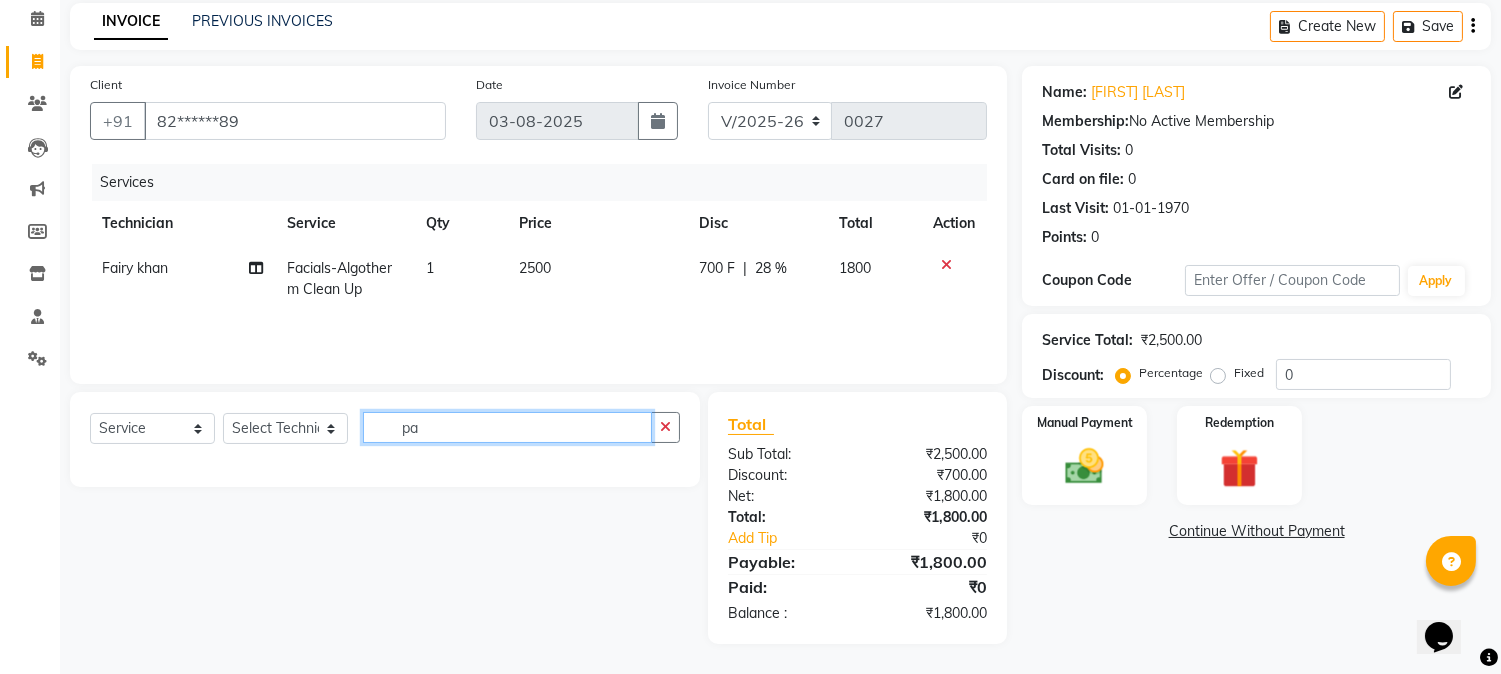 type on "p" 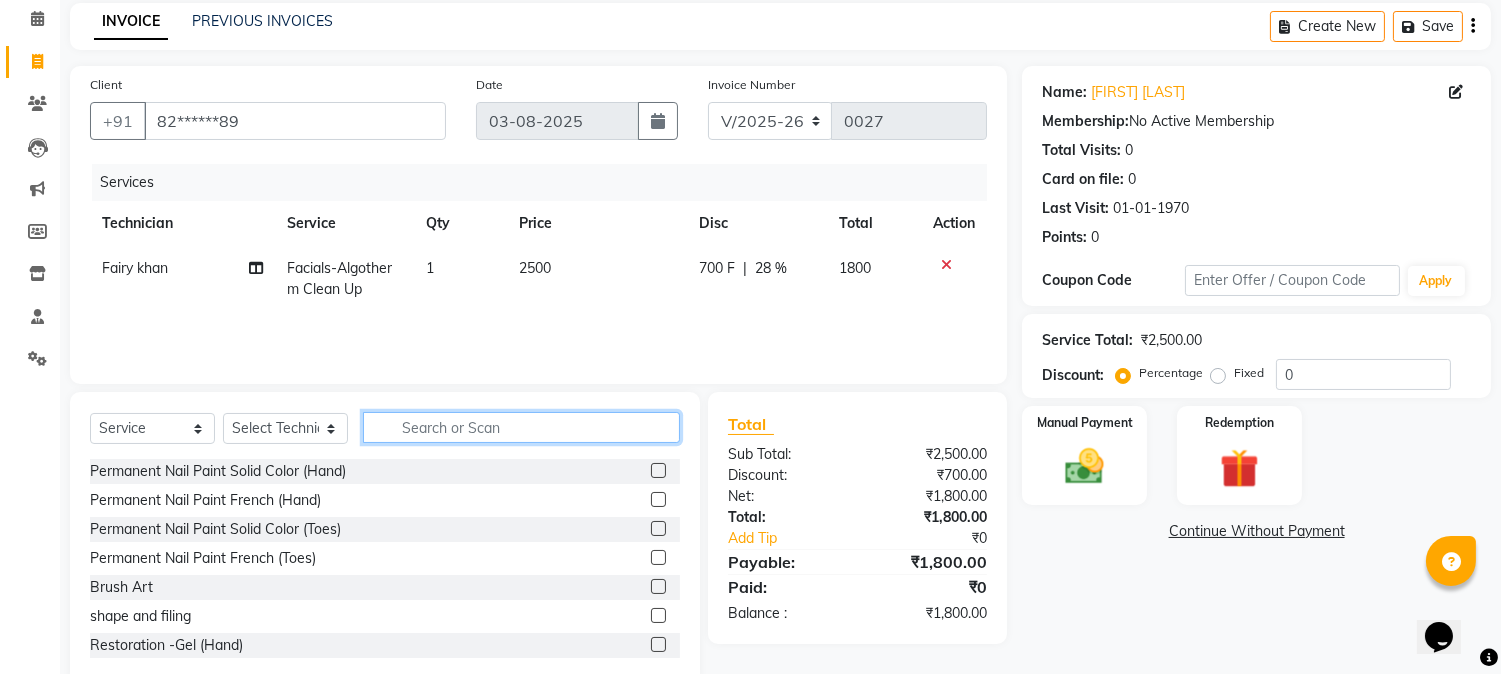 type on "p" 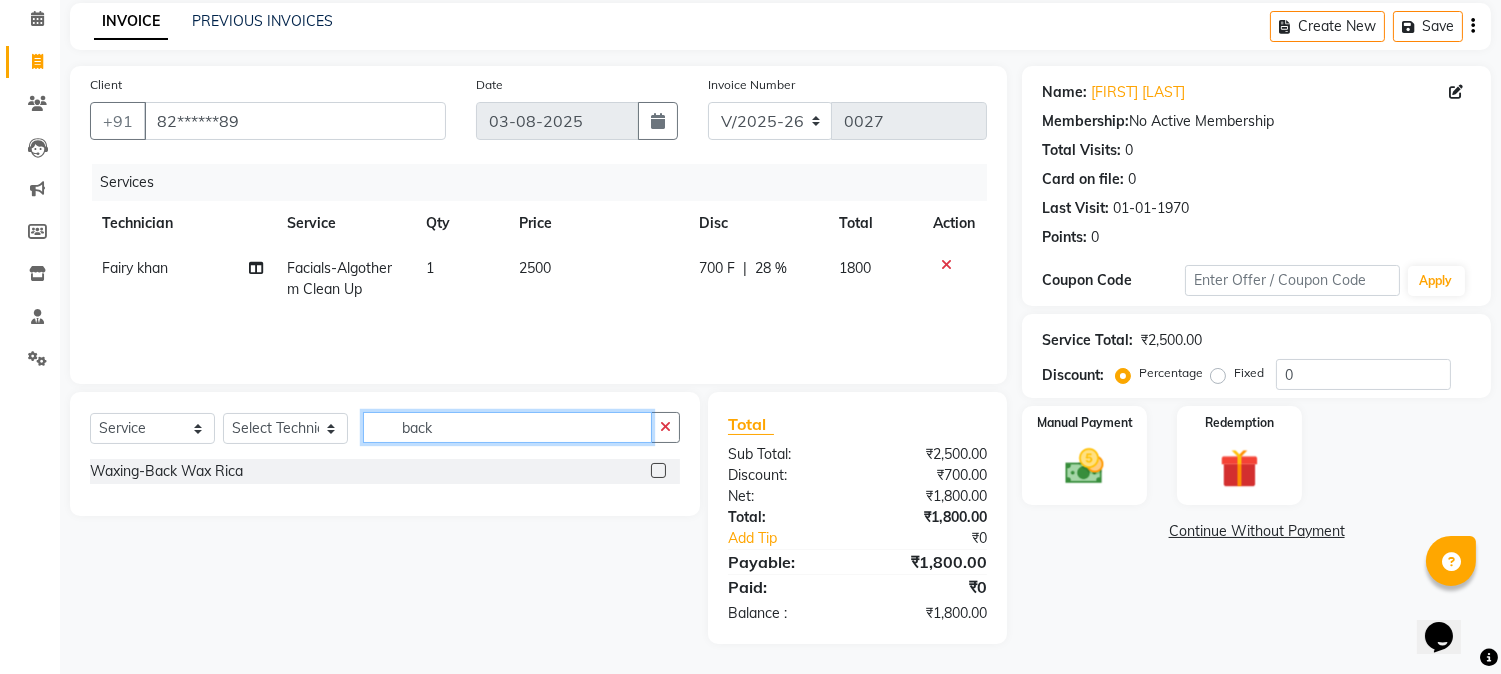 click on "back" 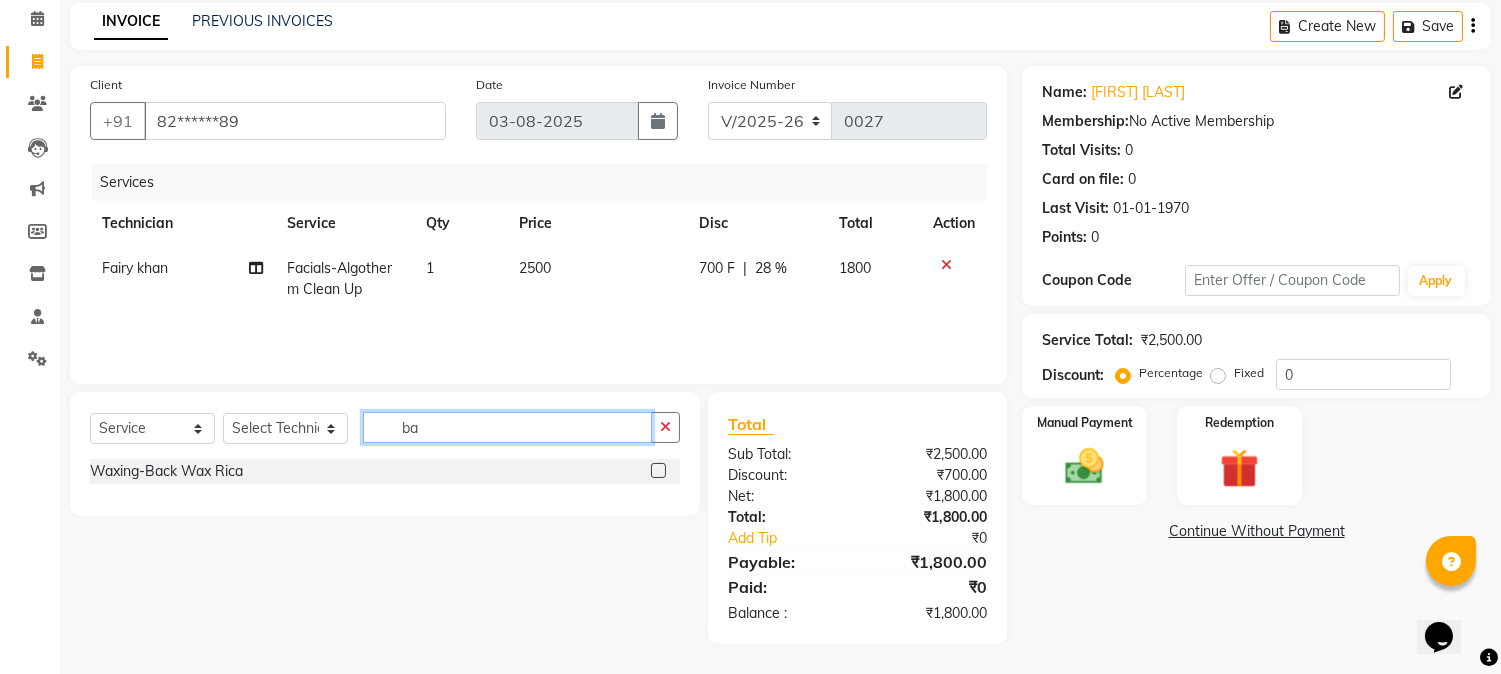 type on "b" 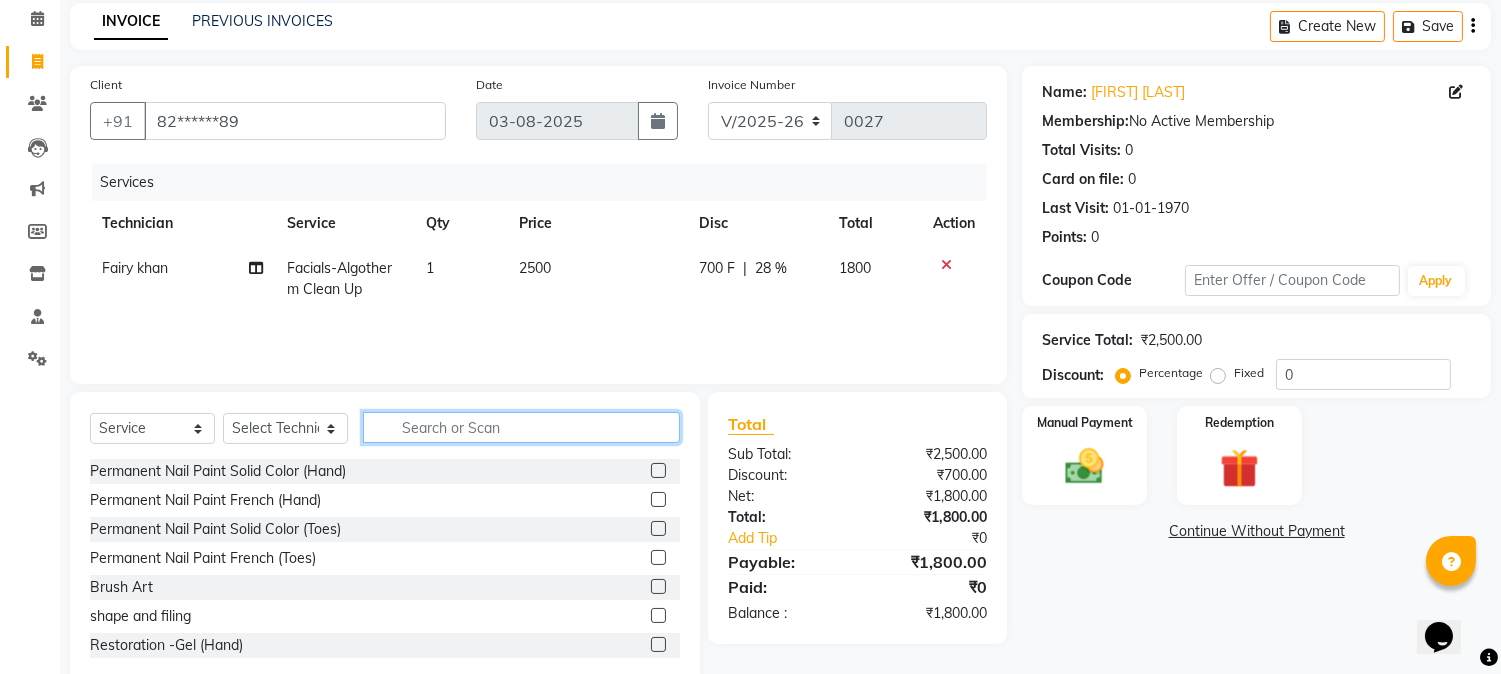 click 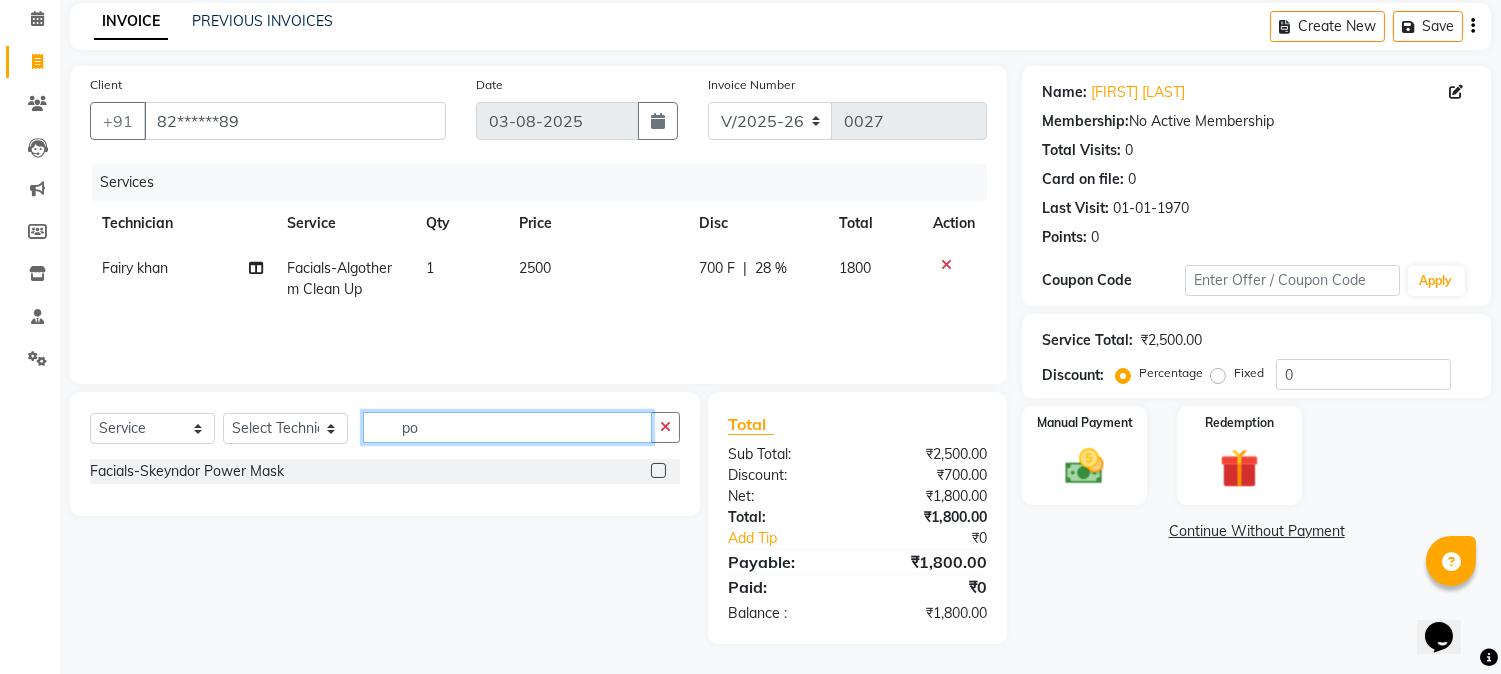 type on "po" 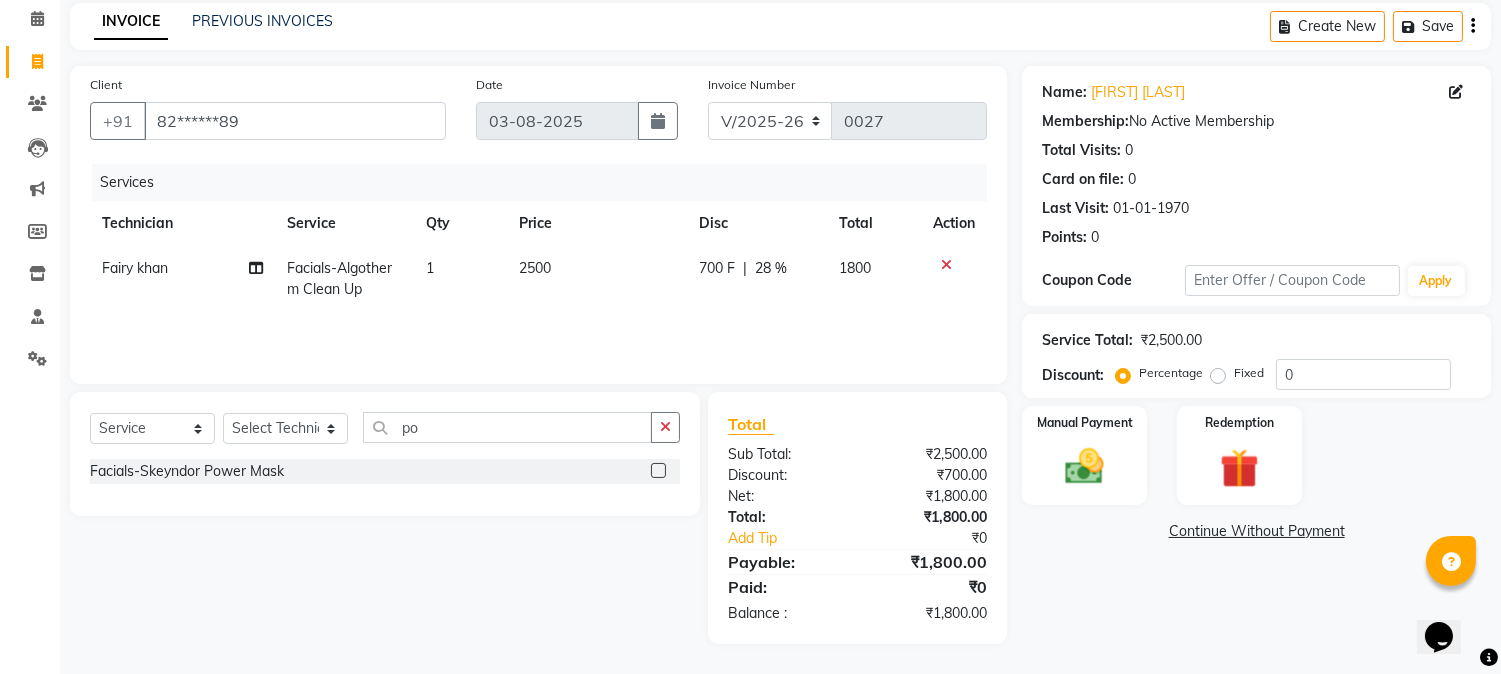 click 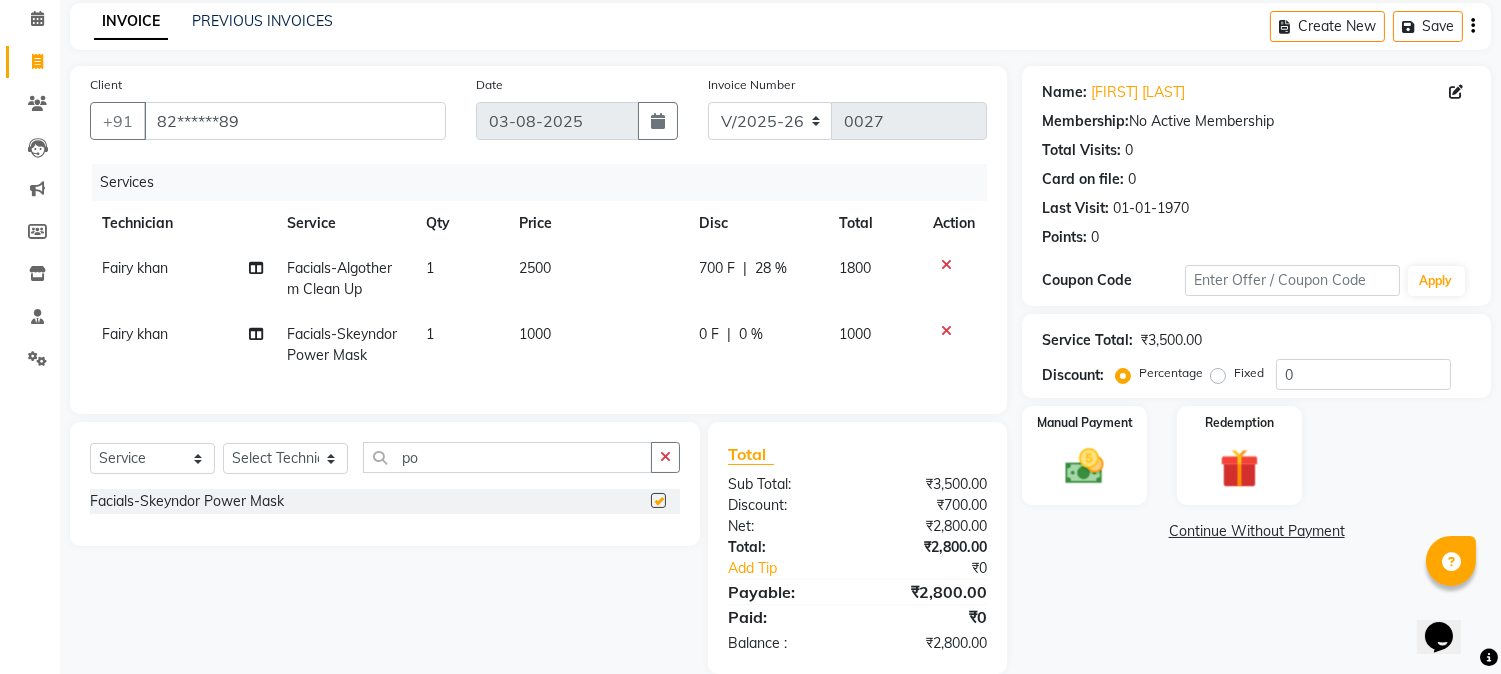 checkbox on "false" 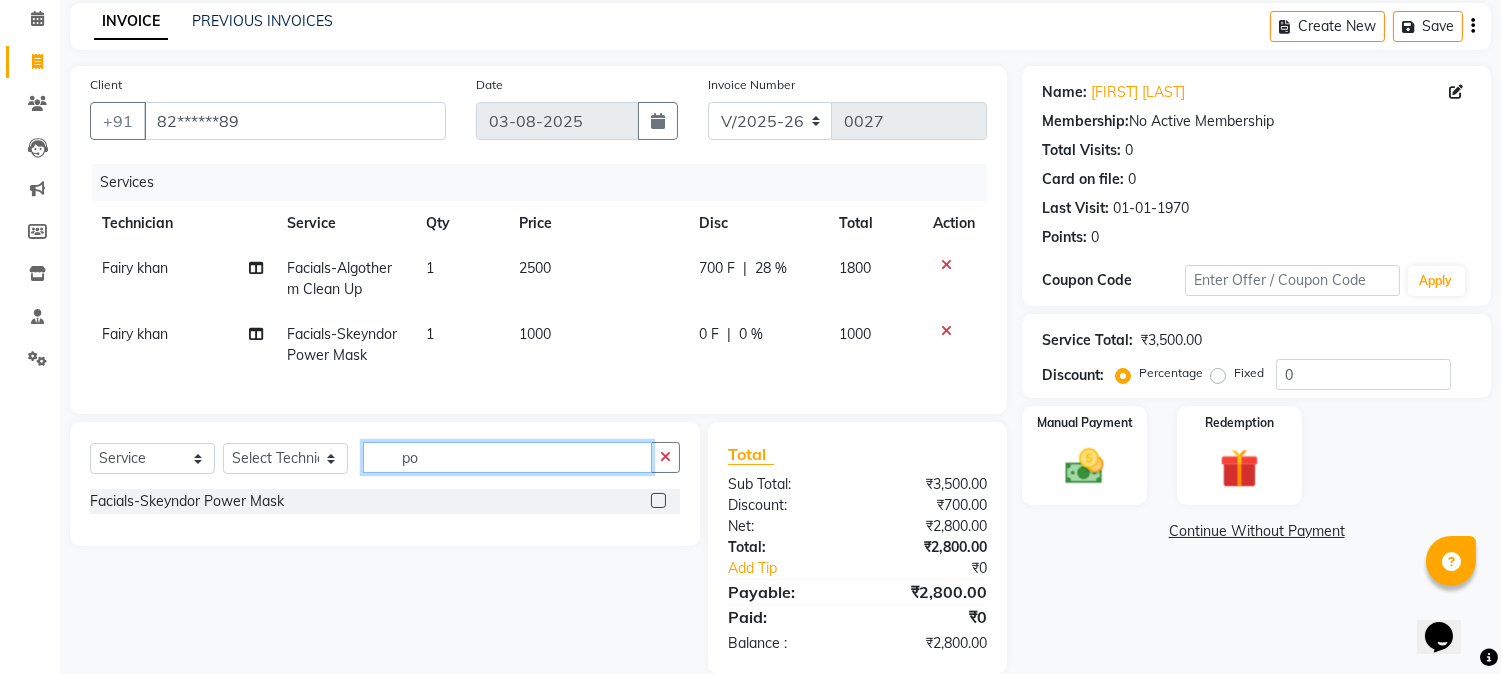 click on "po" 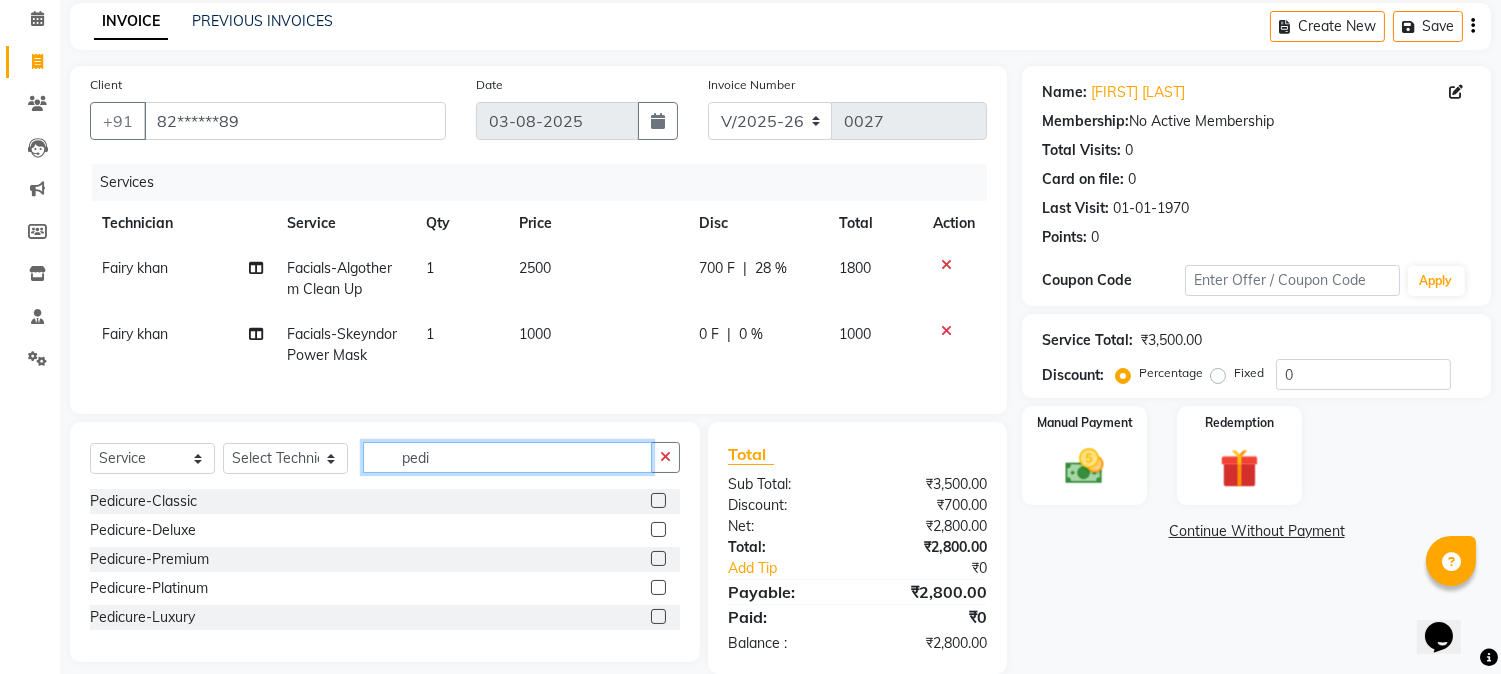 type on "pedi" 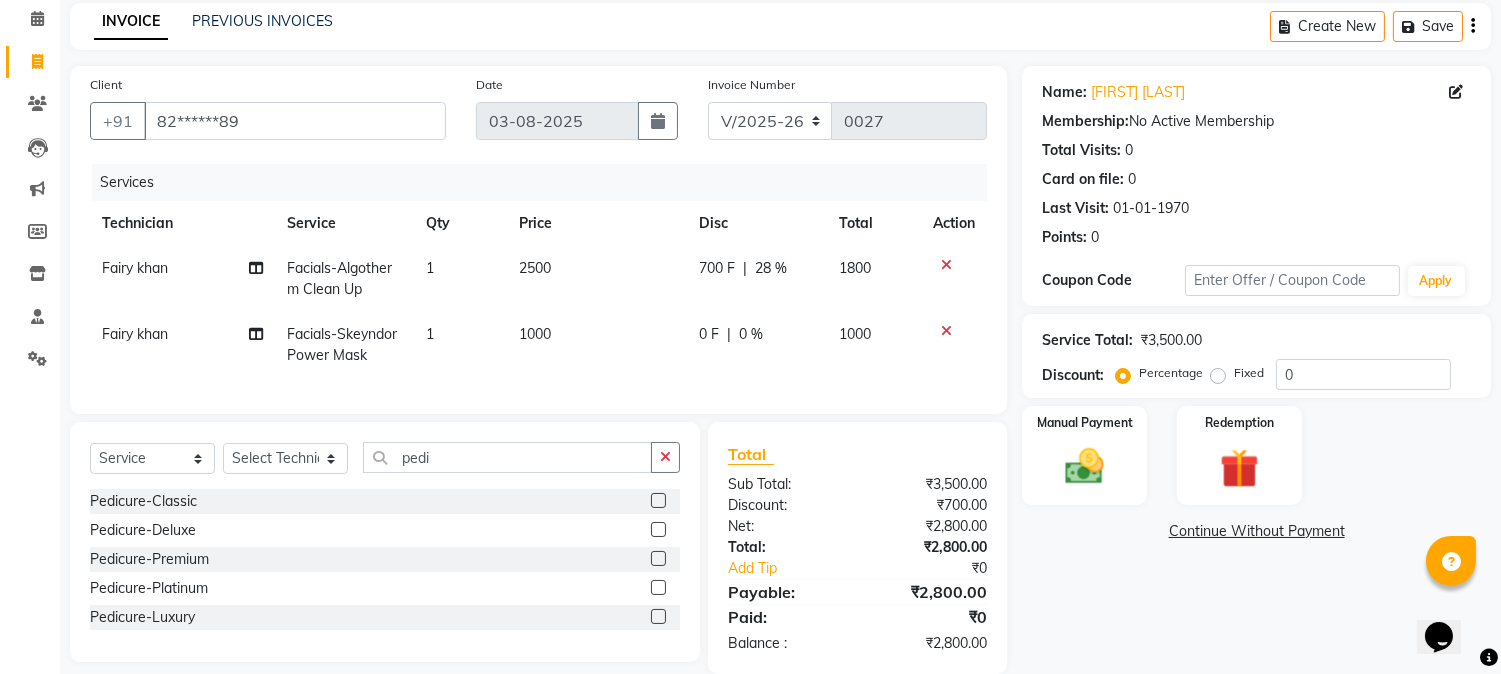 click 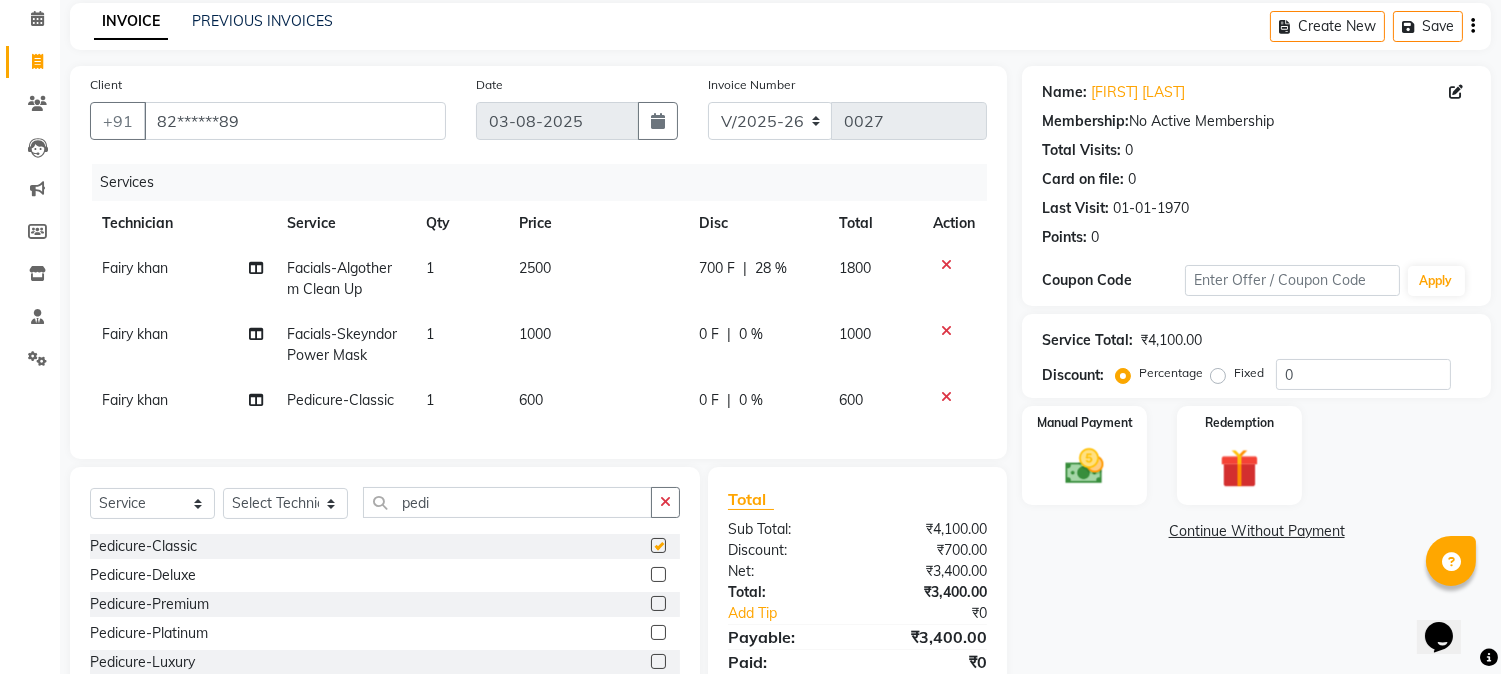 checkbox on "false" 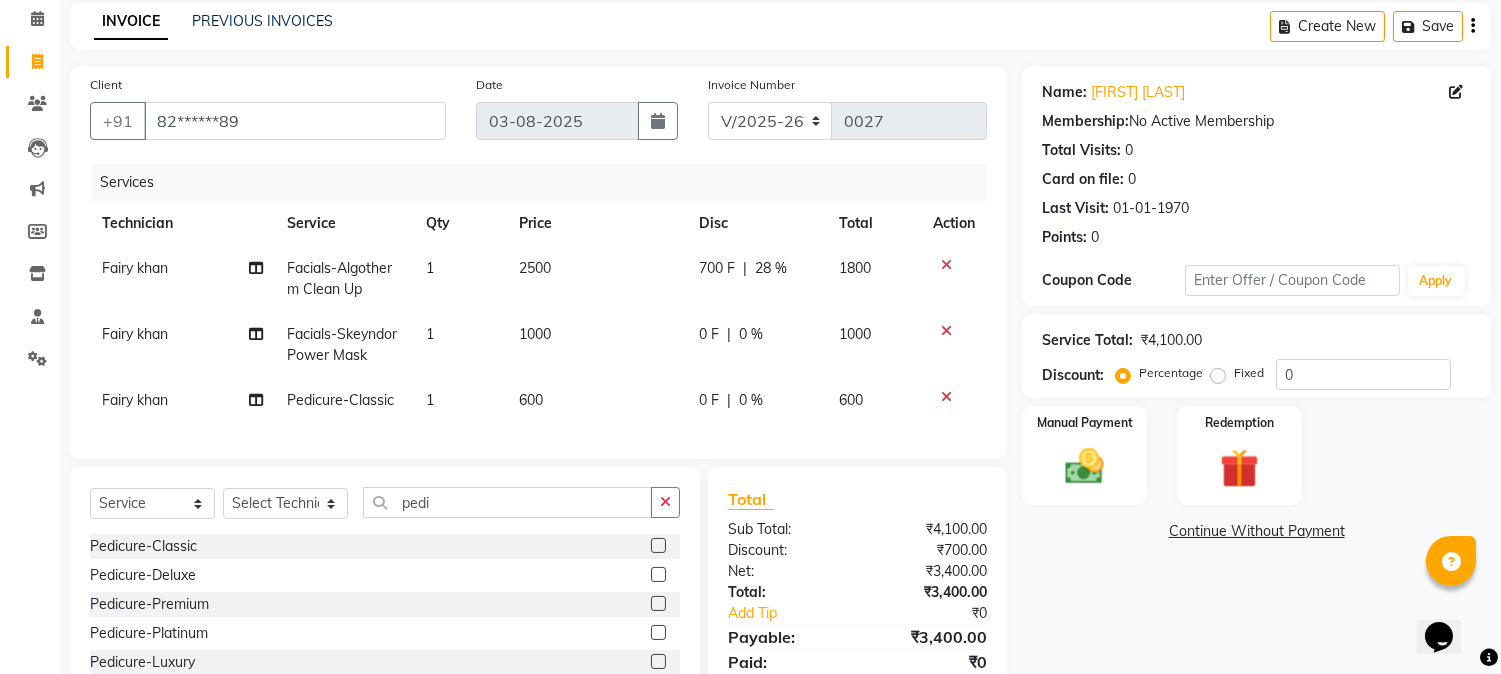 click on "Fairy khan" 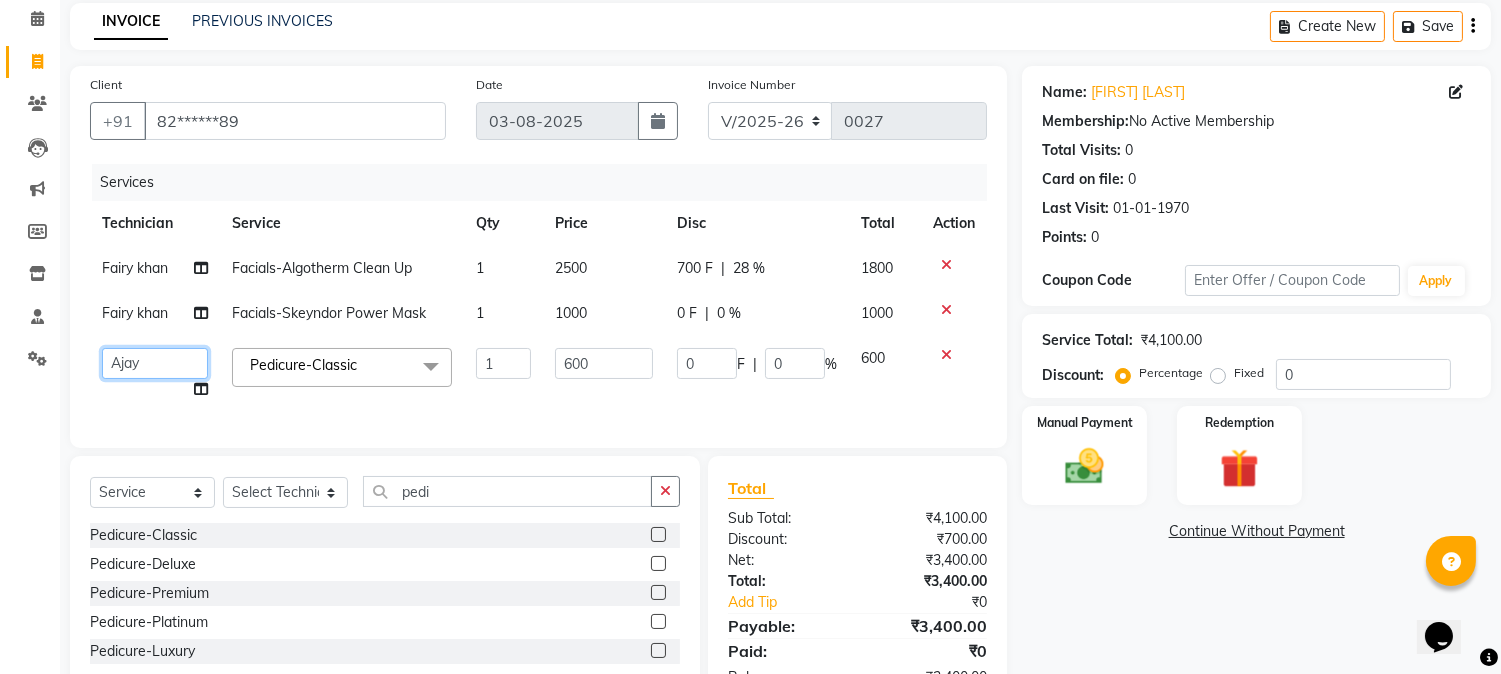 click on "[FIRST]    [FIRST] [LAST]   [FIRST] [LAST]   [FIRST] [LAST]   Manager   [FIRST]   [FIRST]   [FIRST]" 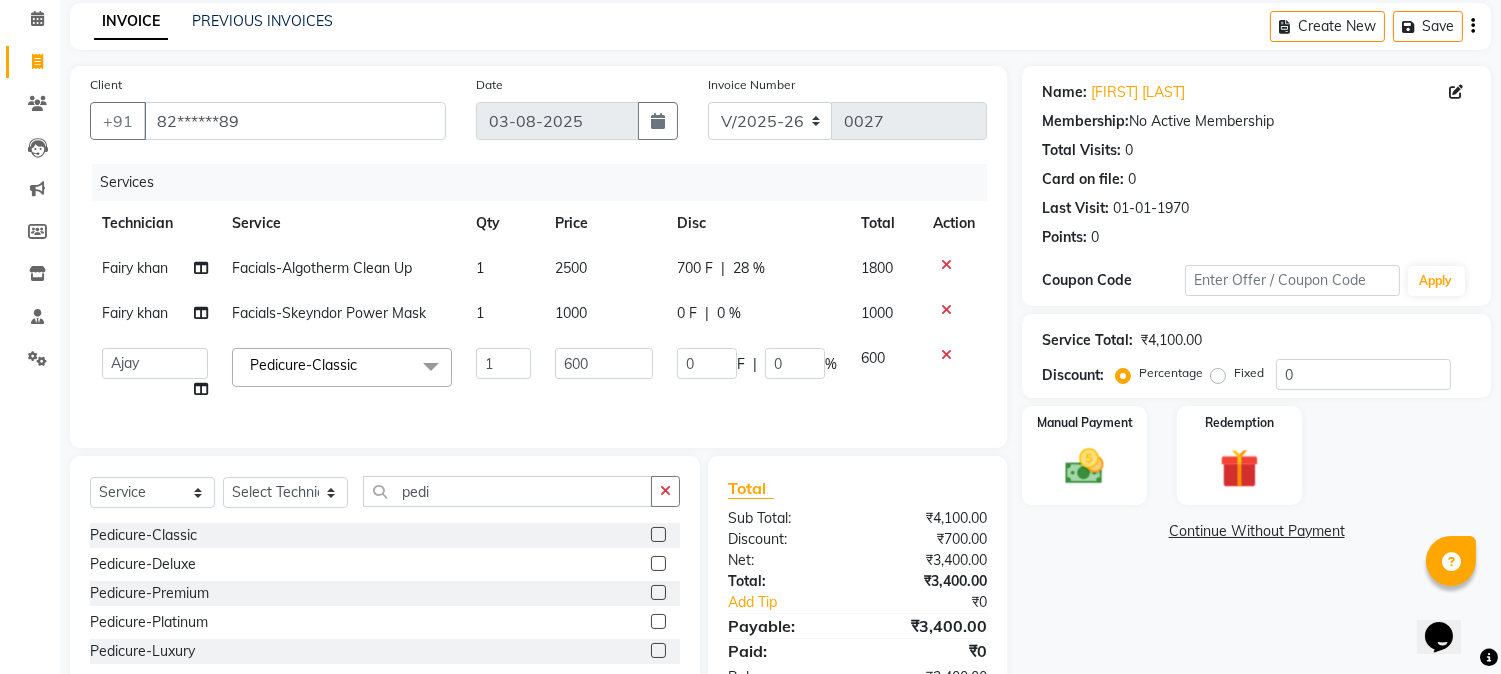 select on "[PHONE]" 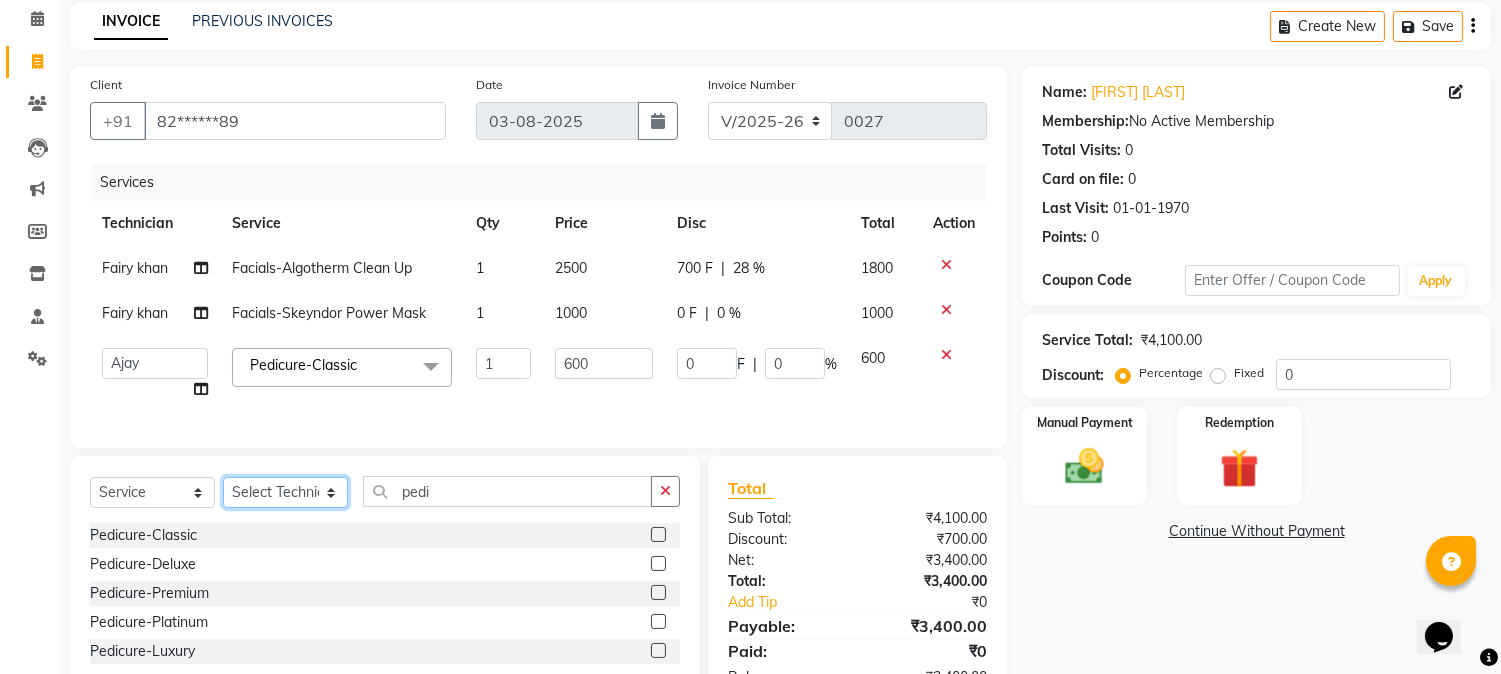 click on "Select Technician Ajay  Awdesh Kumar Fairy khan Goldy Saini Manager Manjeet Omkar Varun" 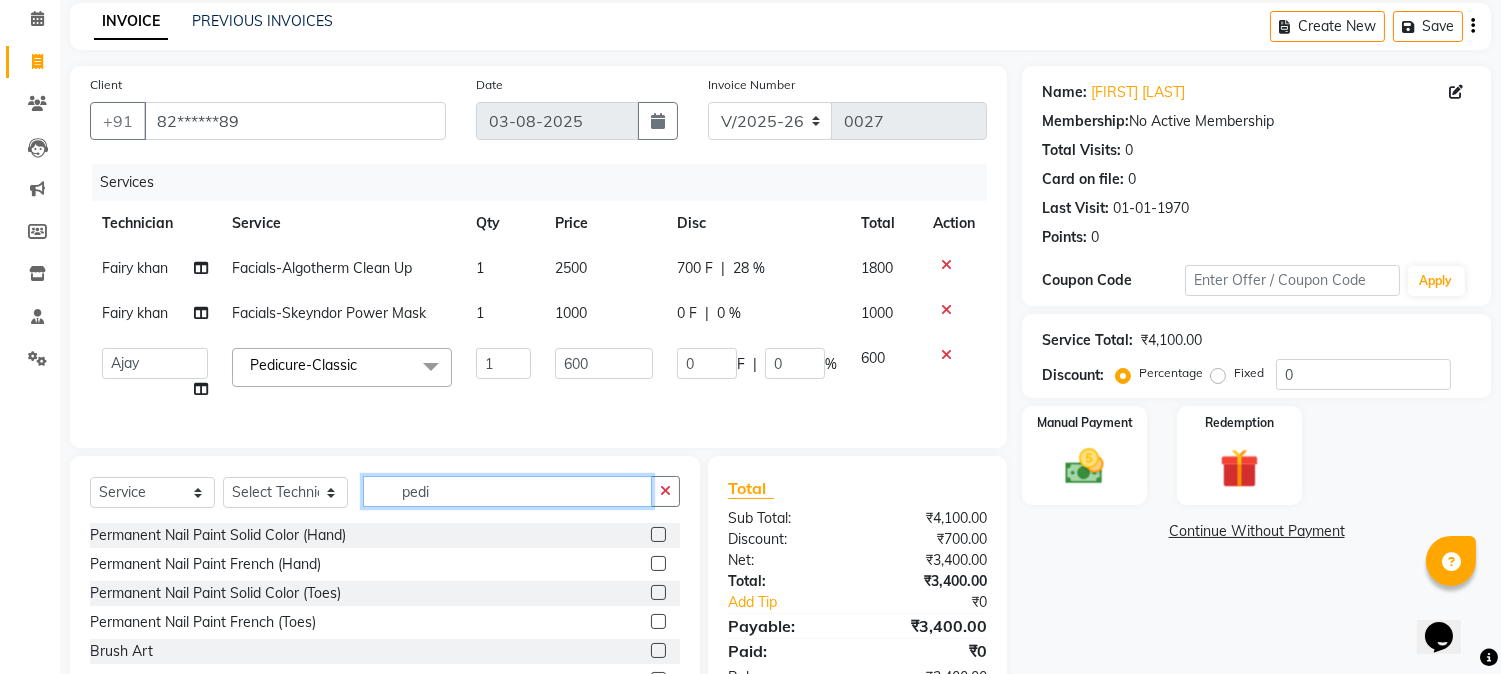 click on "pedi" 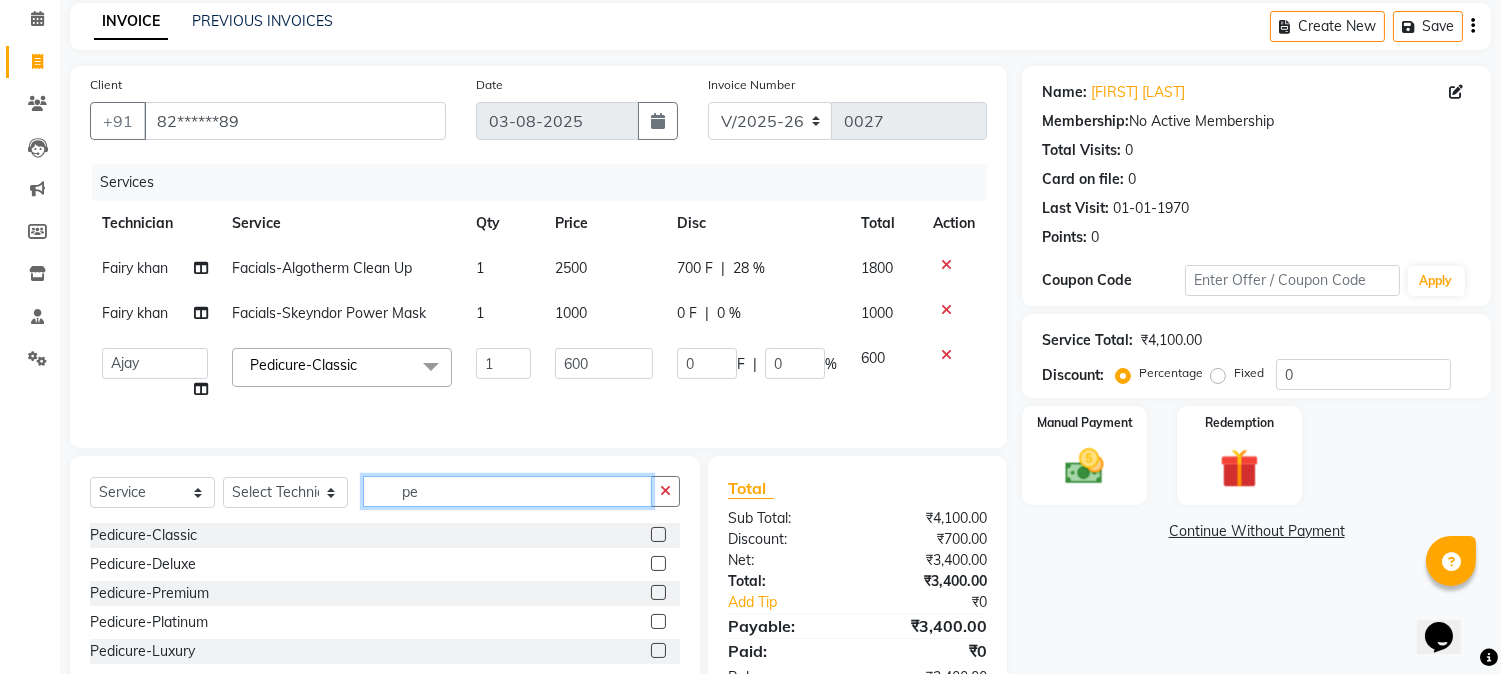 type on "p" 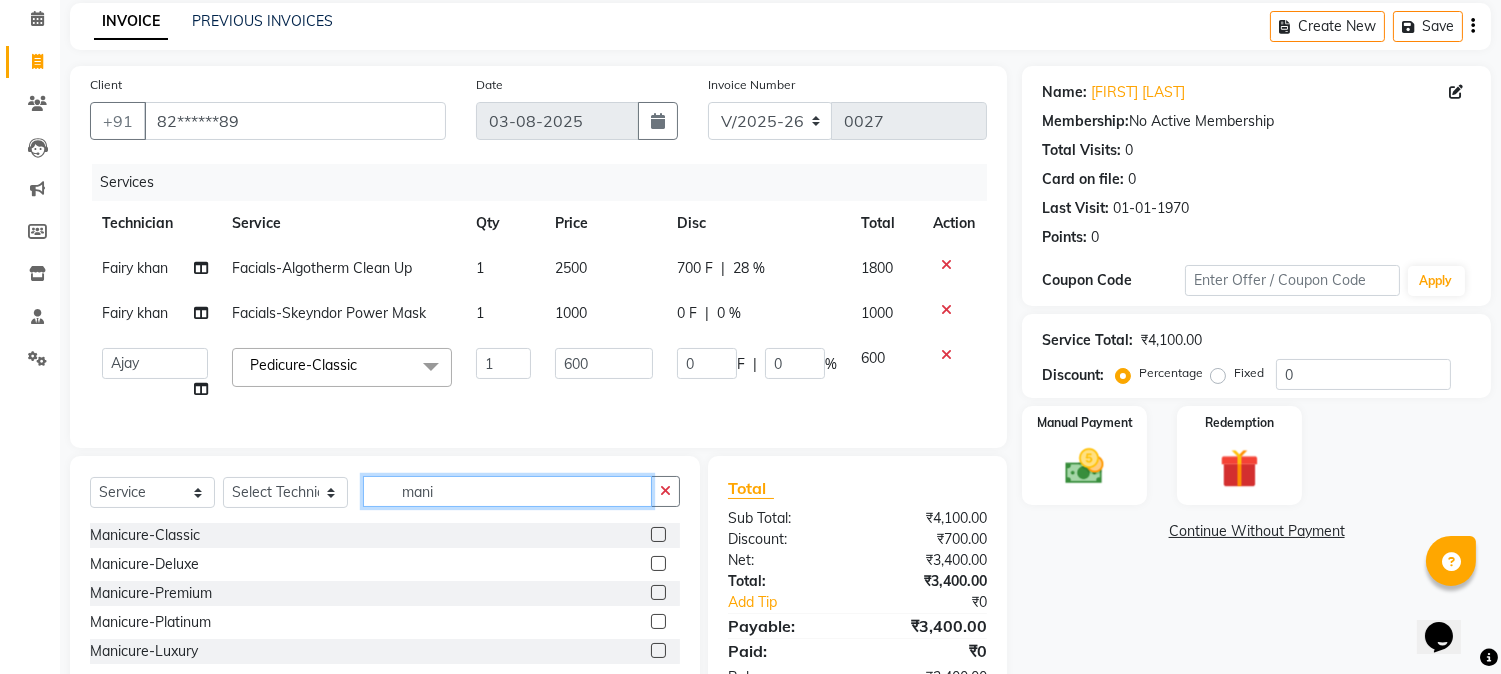type on "mani" 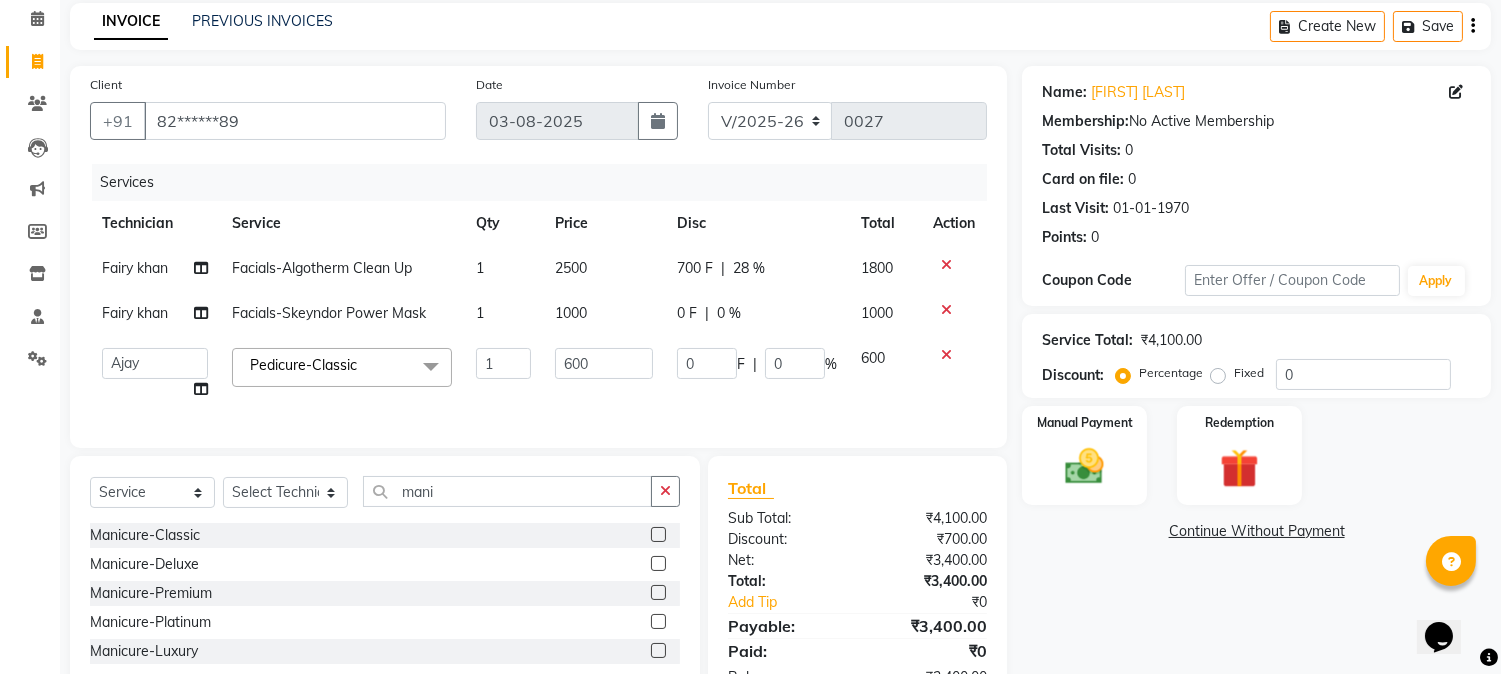 click 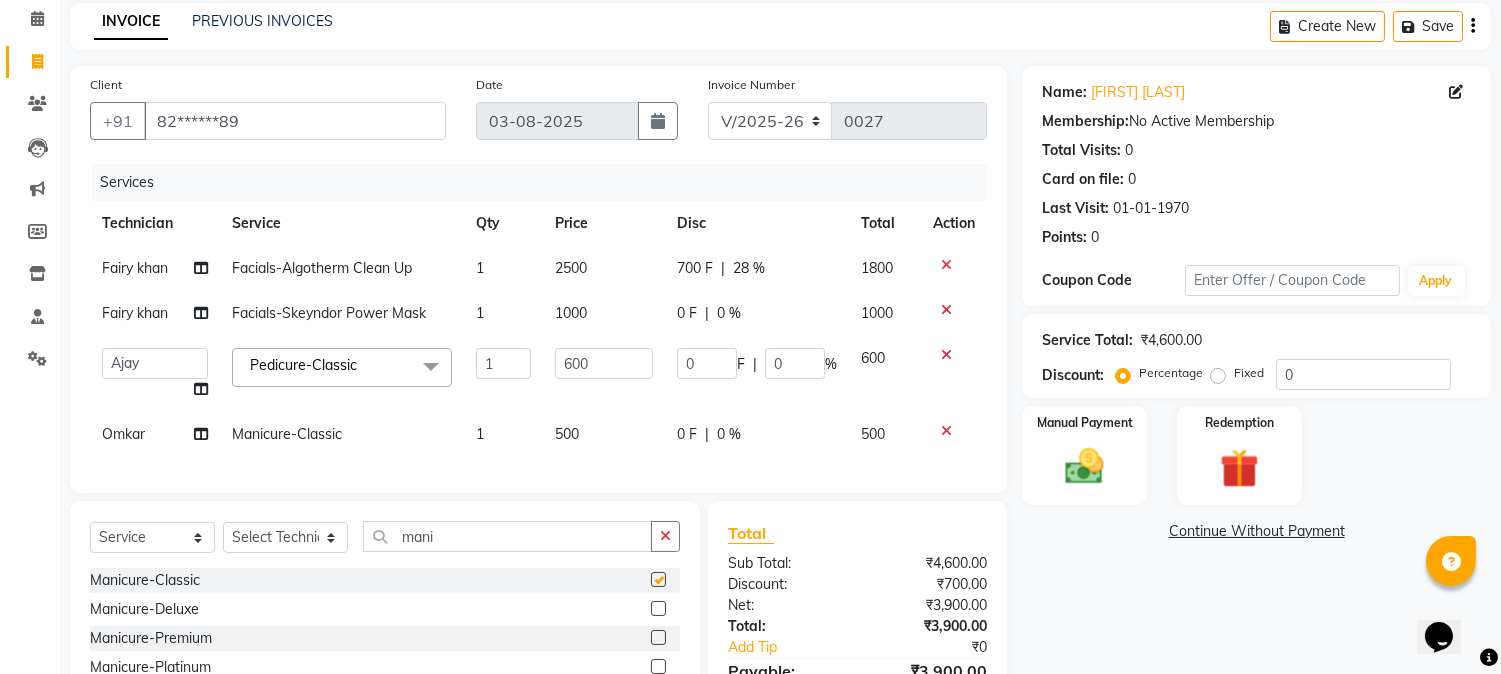 checkbox on "false" 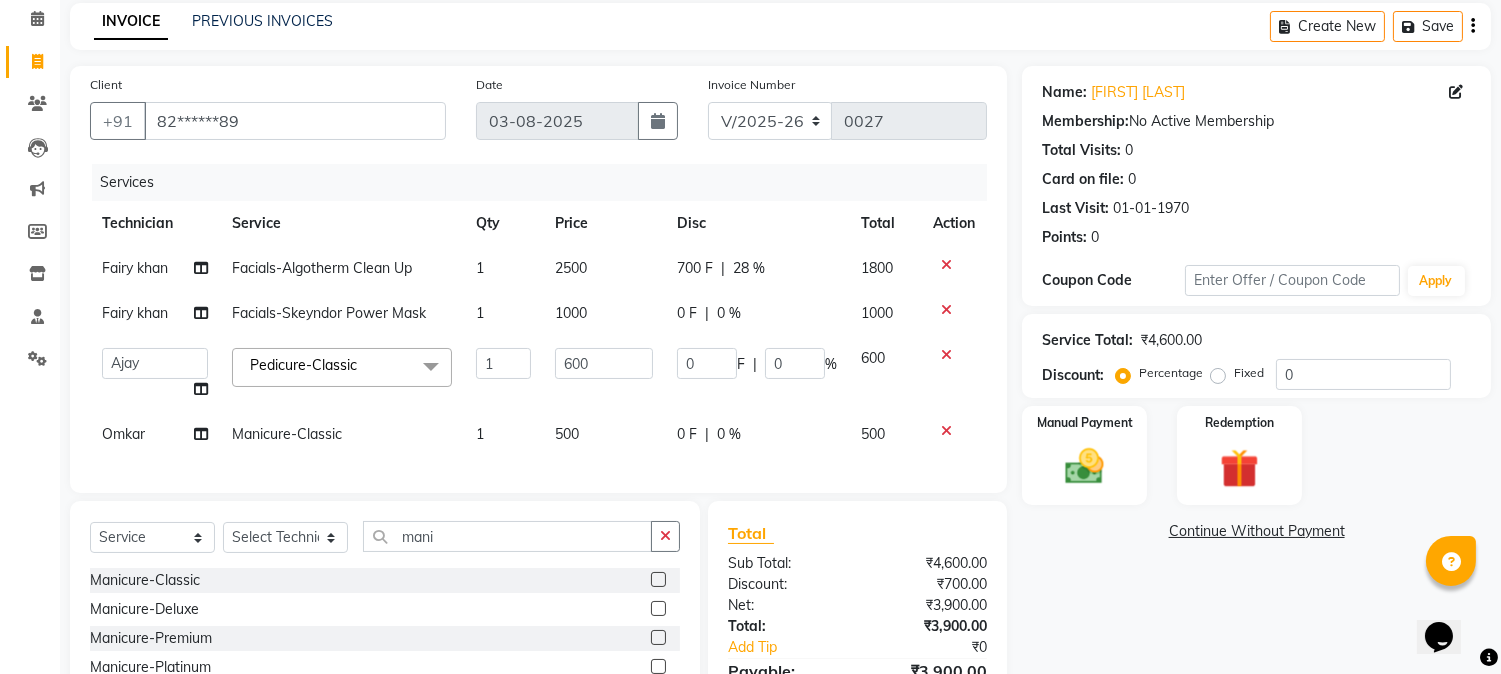 click on "500" 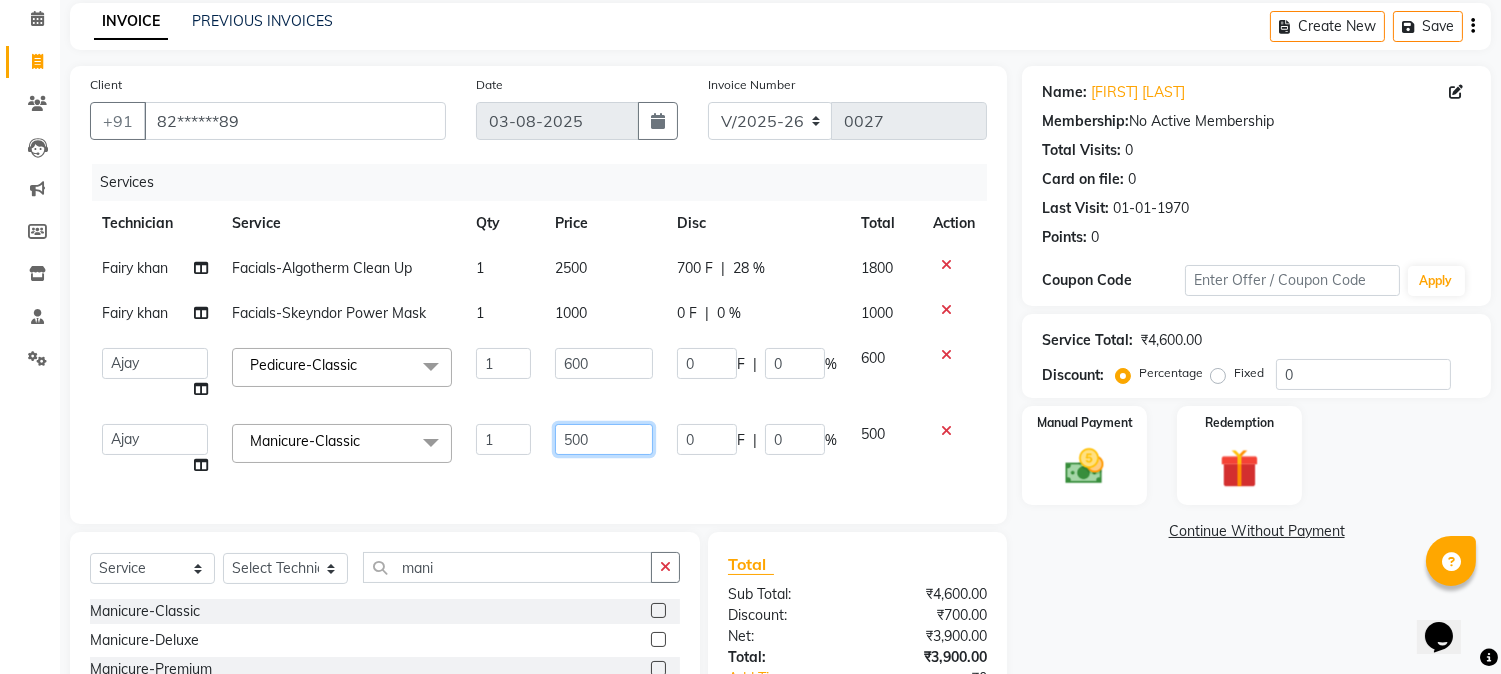 click on "500" 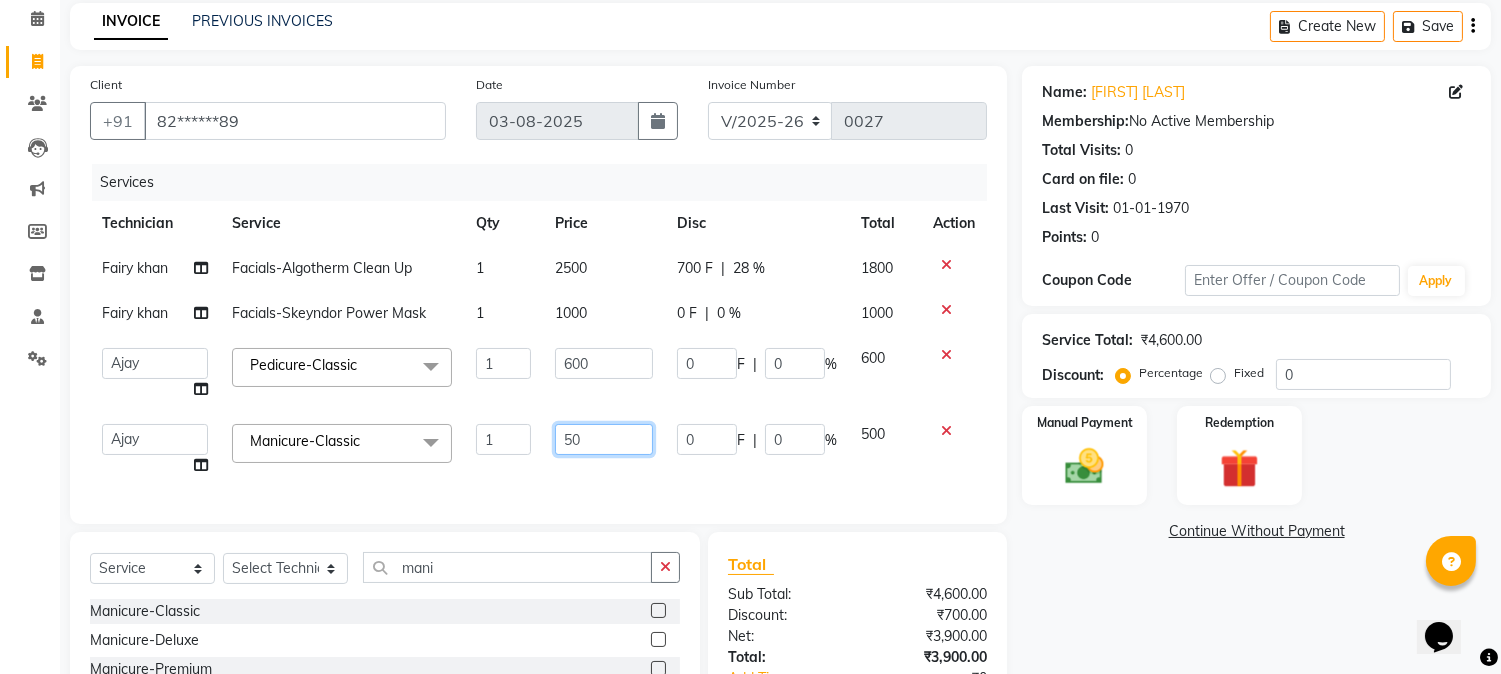 type on "5" 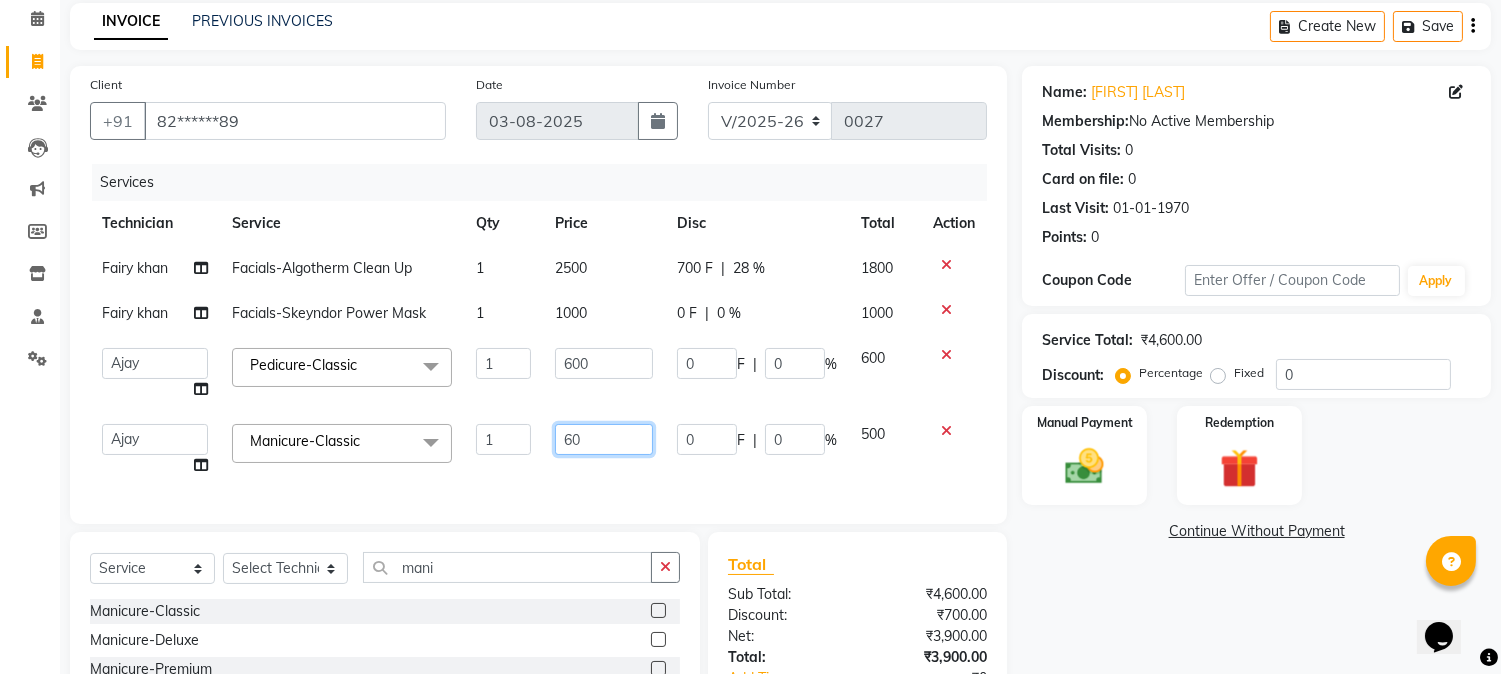 type on "600" 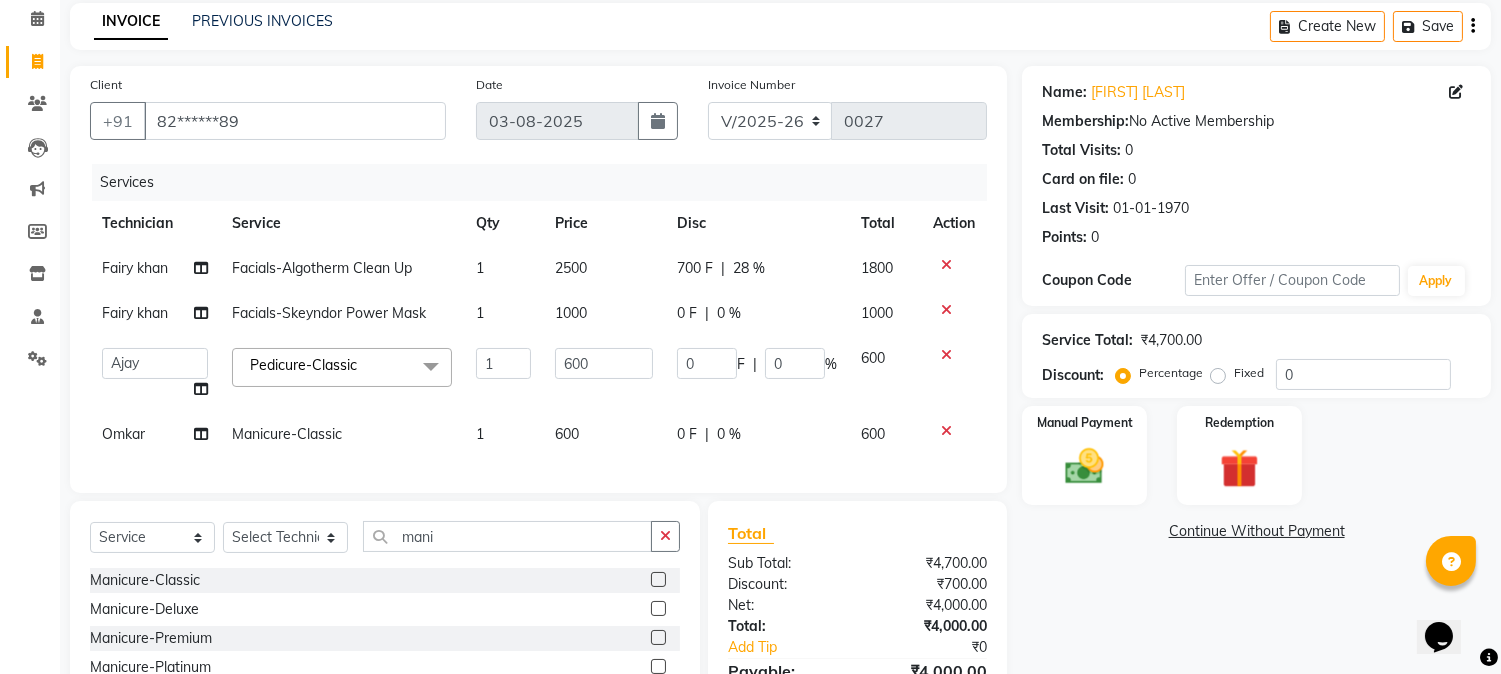 click on "Services Technician Service Qty Price Disc Total Action [FIRST] Facials-Algotherm Clean Up 1 2500 700 F | 28 % 1800 [FIRST] Facials-Skeyndor Power Mask 1 1000 0 F | 0 % 1000 [FIRST] [FIRST] [LAST] [FIRST] [LAST] [FIRST] [LAST] Manager [FIRST] [FIRST] [FIRST] Pedicure-Classic x Permanent Nail Paint Solid Color (Hand) Permanent Nail Paint French (Hand) Permanent Nail Paint Solid Color (Toes) Permanent Nail Paint French (Toes) Brush Art shape and filing Restoration -Gel (Hand) Restoration -Tip Replacement (Hand) Restoration -Touch-up (Hand) Restoration -Gel Color Change (Hand) Restoration -Removal of extensions (Hand) Restoration -Removal of Nail paint (Hand) removal of overlays (Hand) Restoration-Gel (Toes) Restoration -Tip Replacement (Toes) Restoration -Touch-up (Toes) Restoration -Gel Color Change (Toes) Restoration -Removal of extensions (Toes) Restoration -Removal of Nail paint (Toes) Pedicure-Classic Pedicure-Deluxe Pedicure-Premium Pedicure-Platinum Pedicure-Luxury Foot Massage Hand Massage 1" 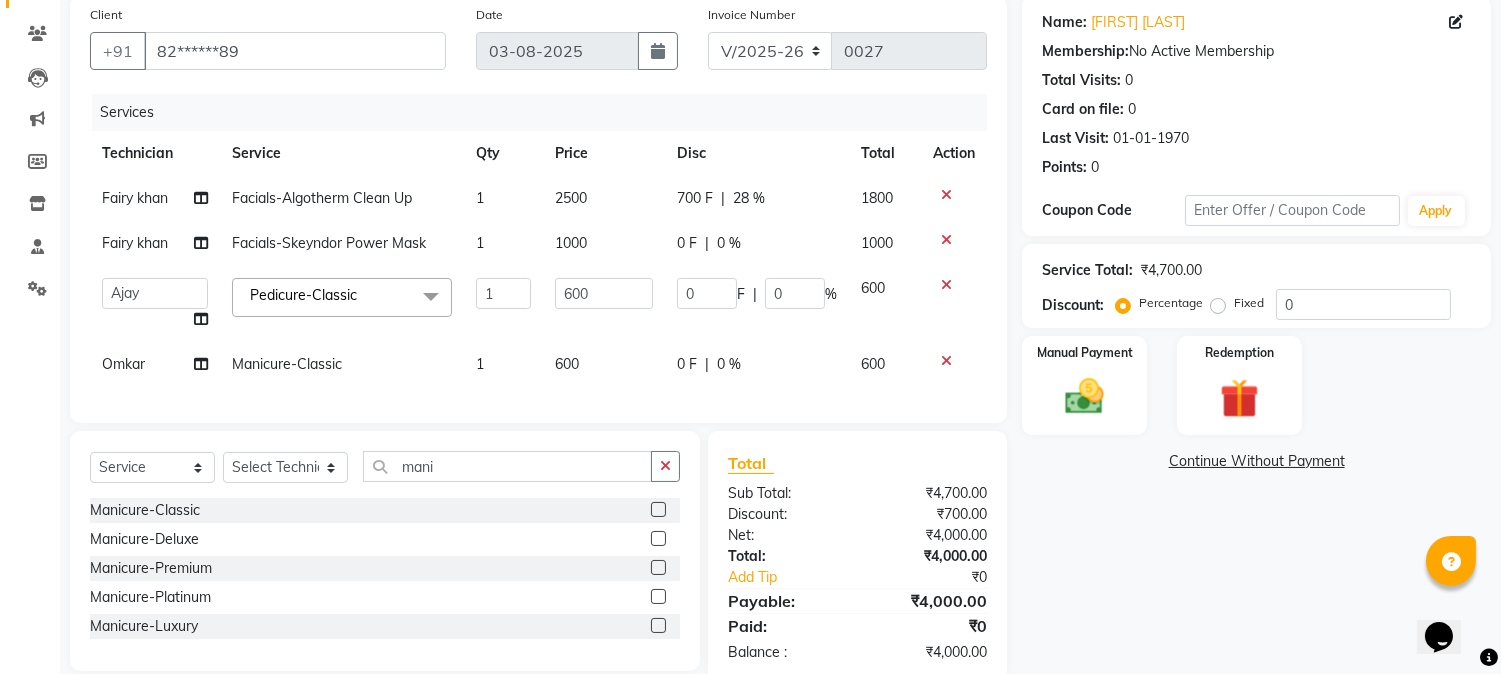 scroll, scrollTop: 210, scrollLeft: 0, axis: vertical 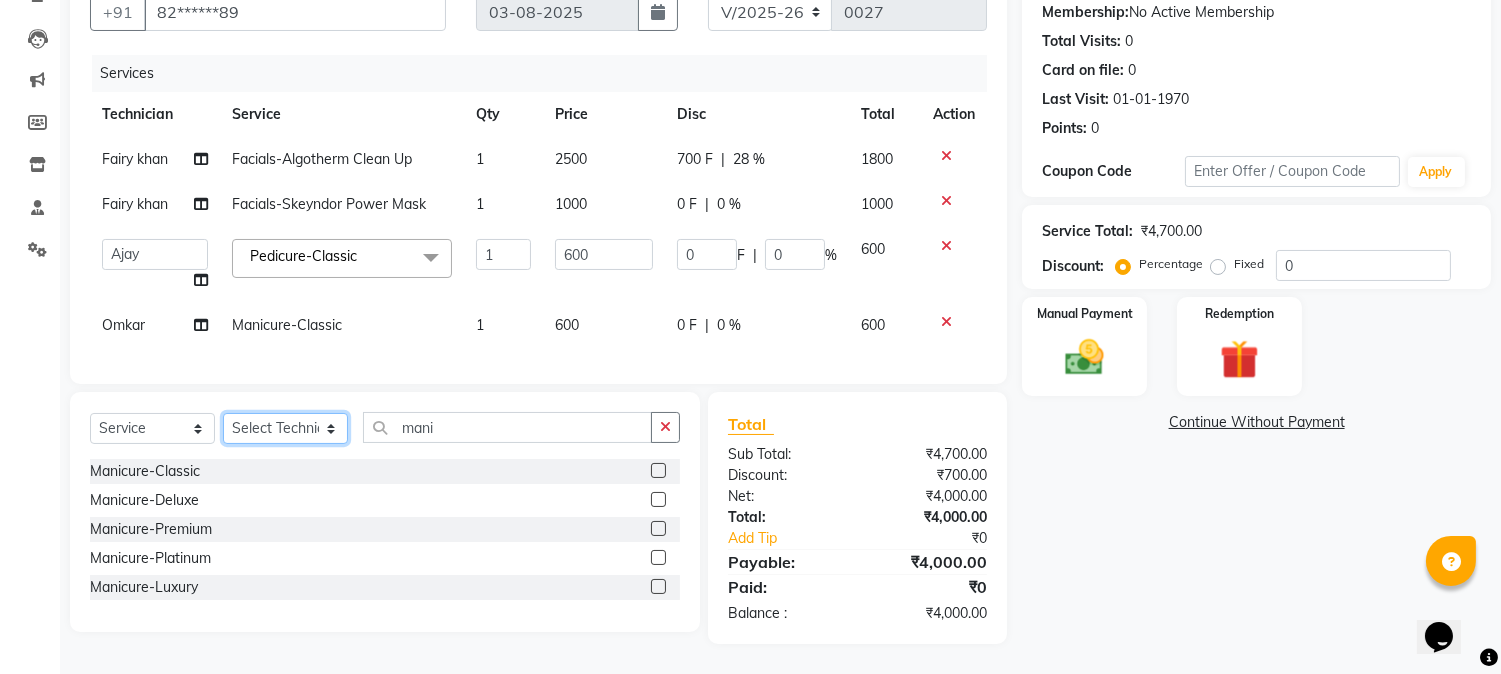 click on "Select Technician Ajay  Awdesh Kumar Fairy khan Goldy Saini Manager Manjeet Omkar Varun" 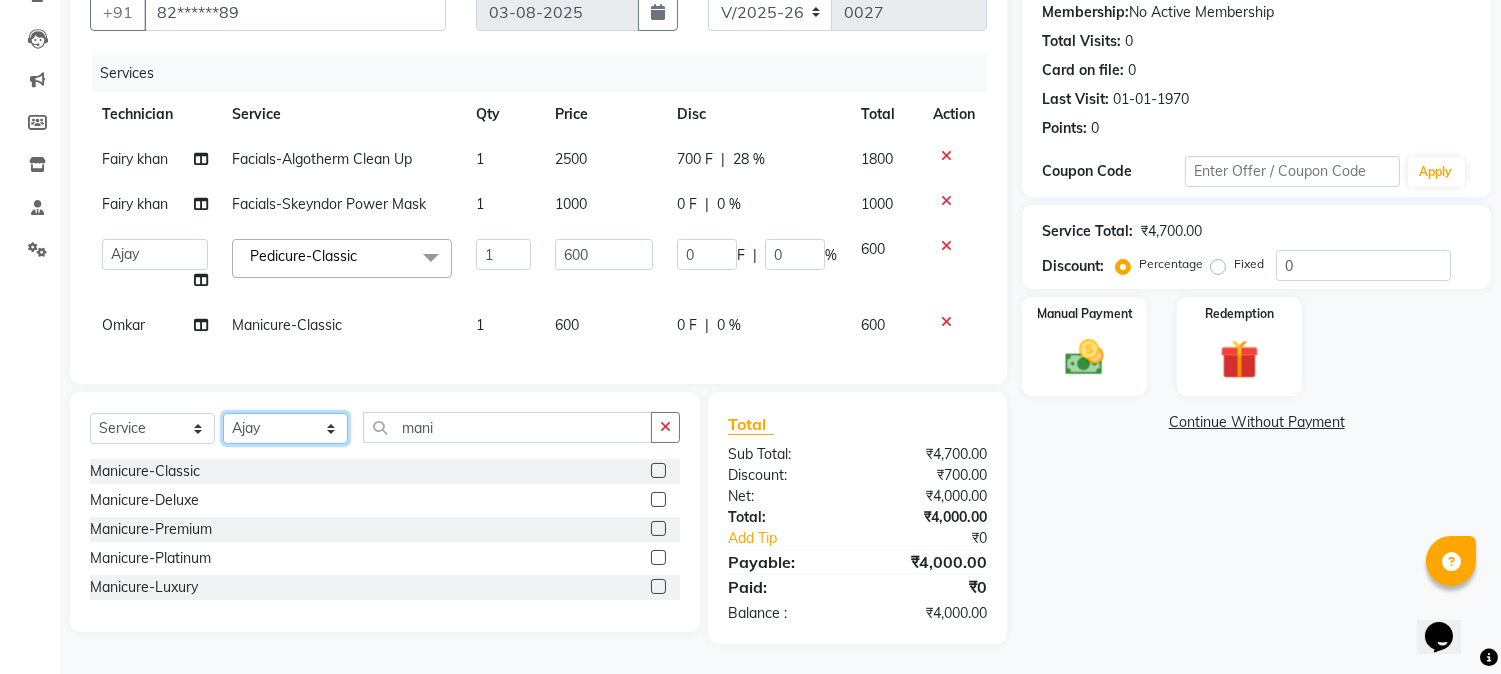 click on "Select Technician Ajay  Awdesh Kumar Fairy khan Goldy Saini Manager Manjeet Omkar Varun" 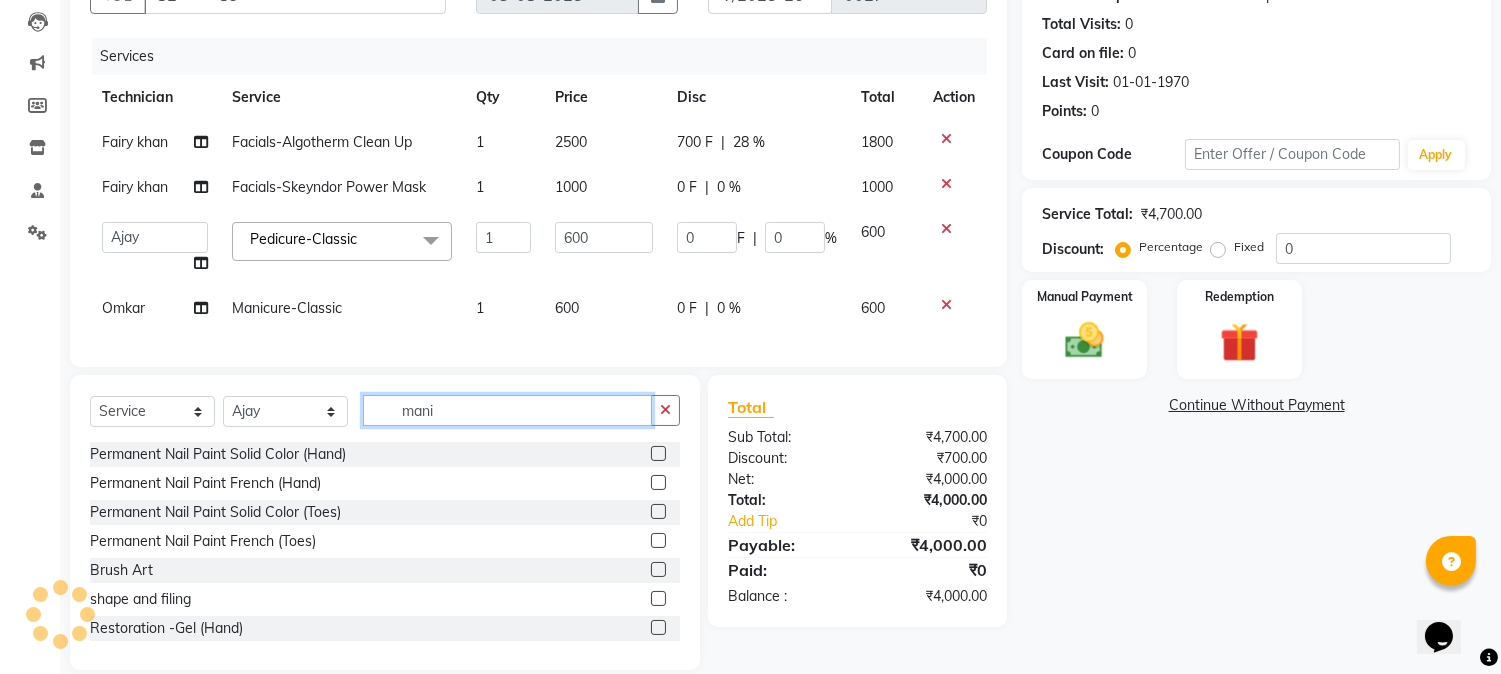 click on "mani" 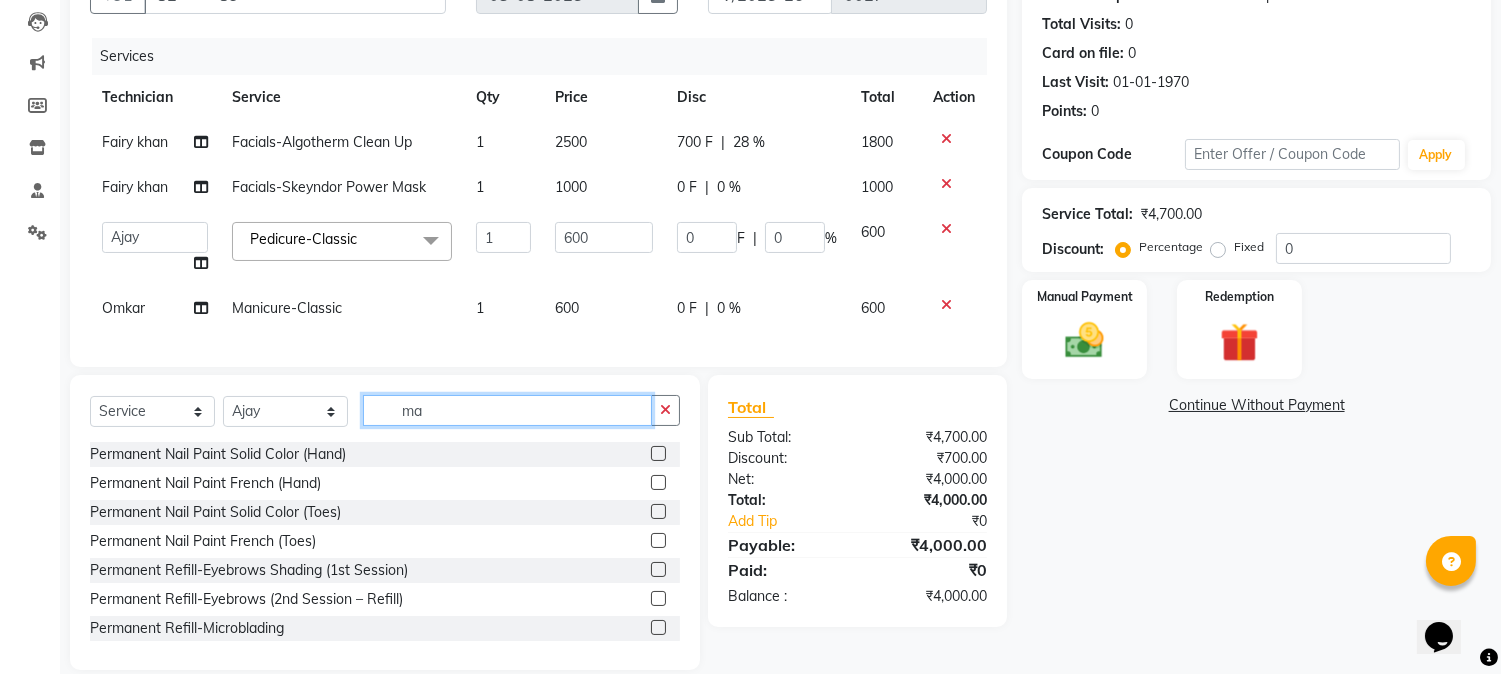 type on "m" 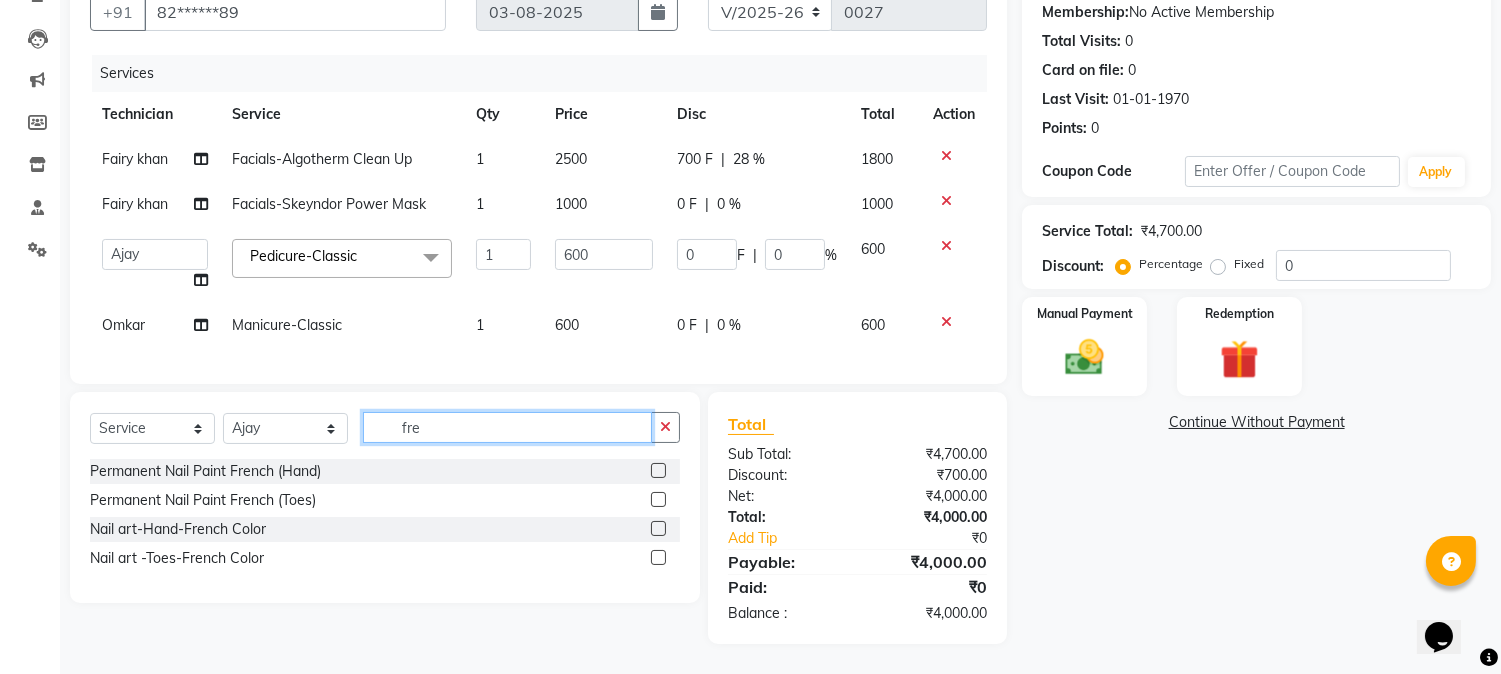 type on "fre" 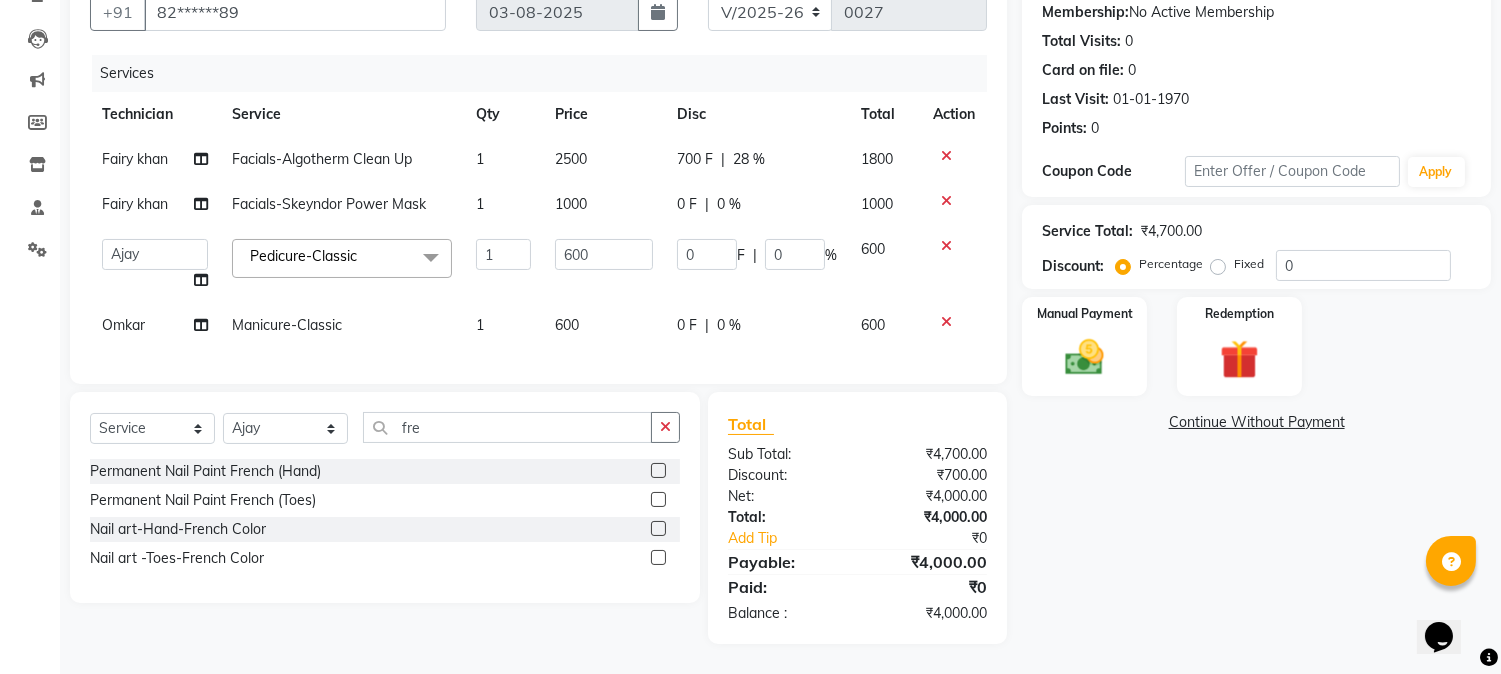 click 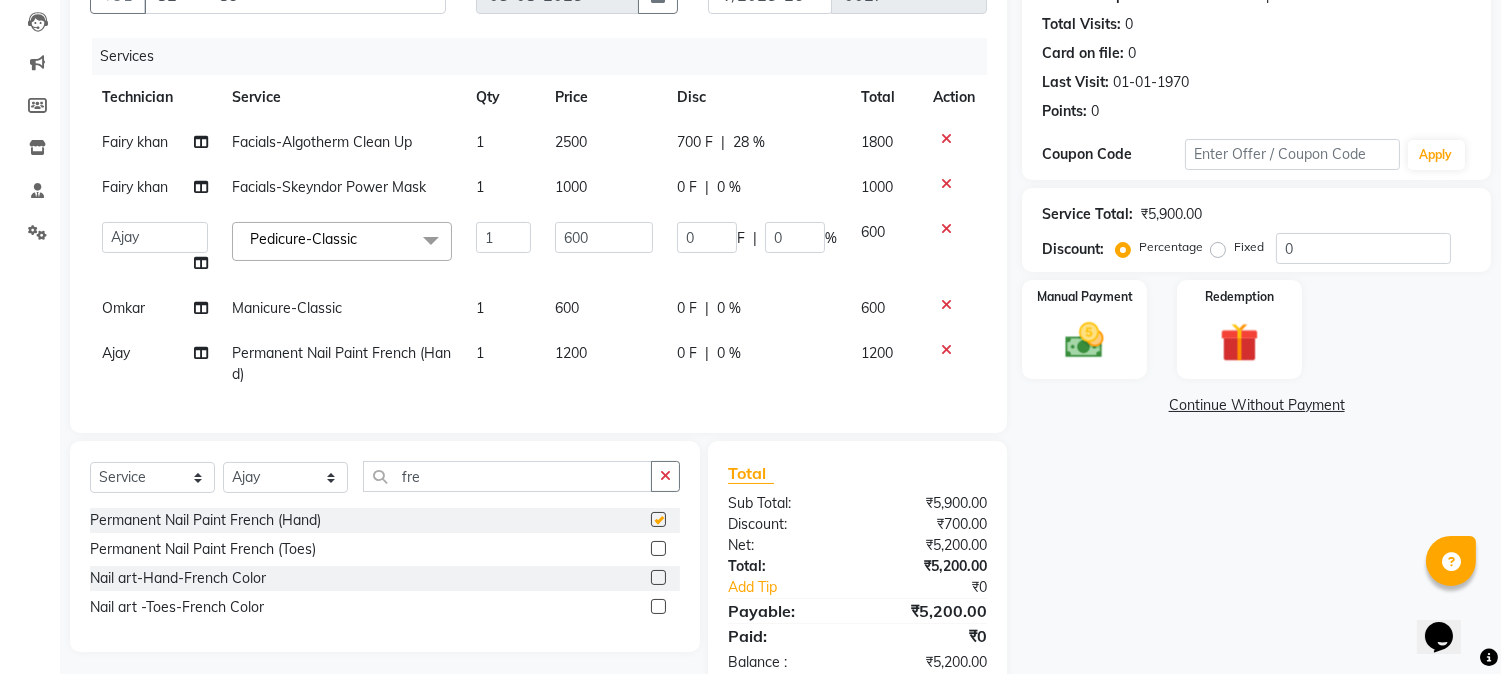 checkbox on "false" 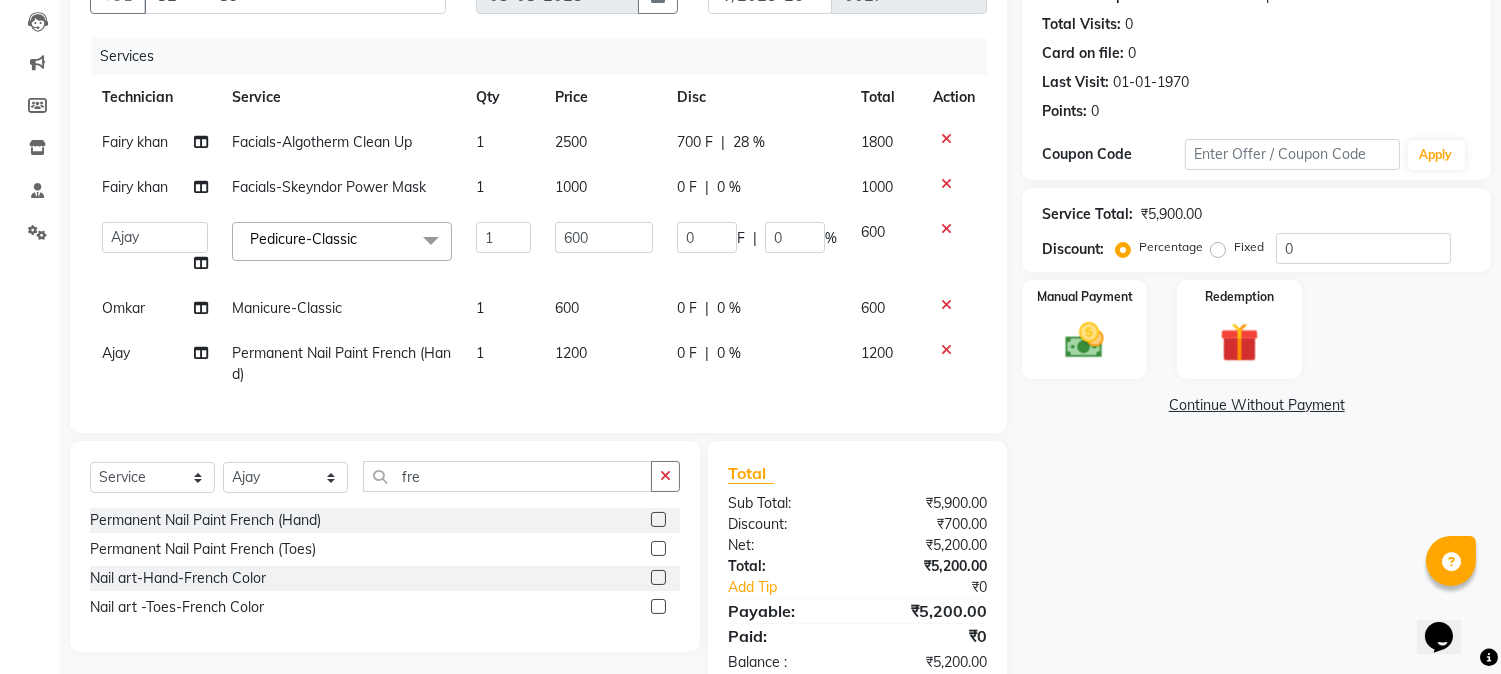 click on "0 F" 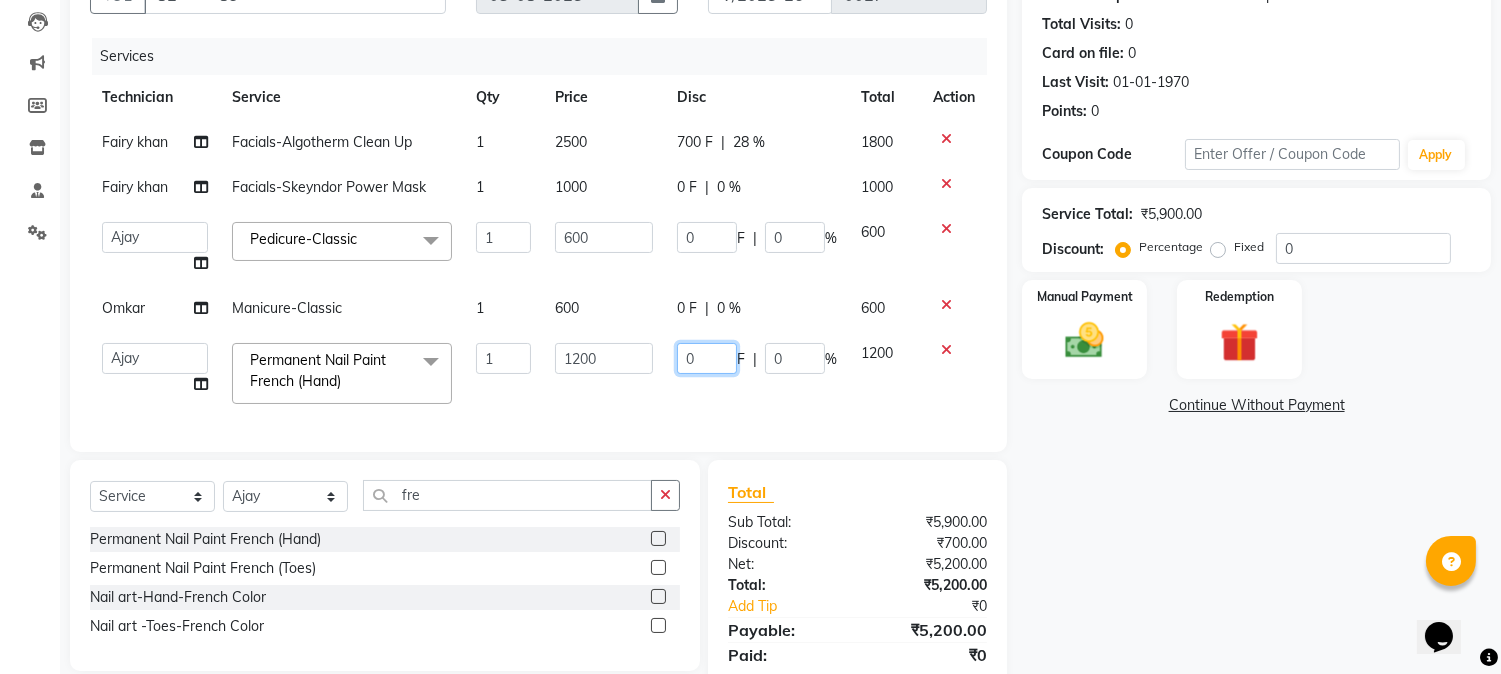 click on "0" 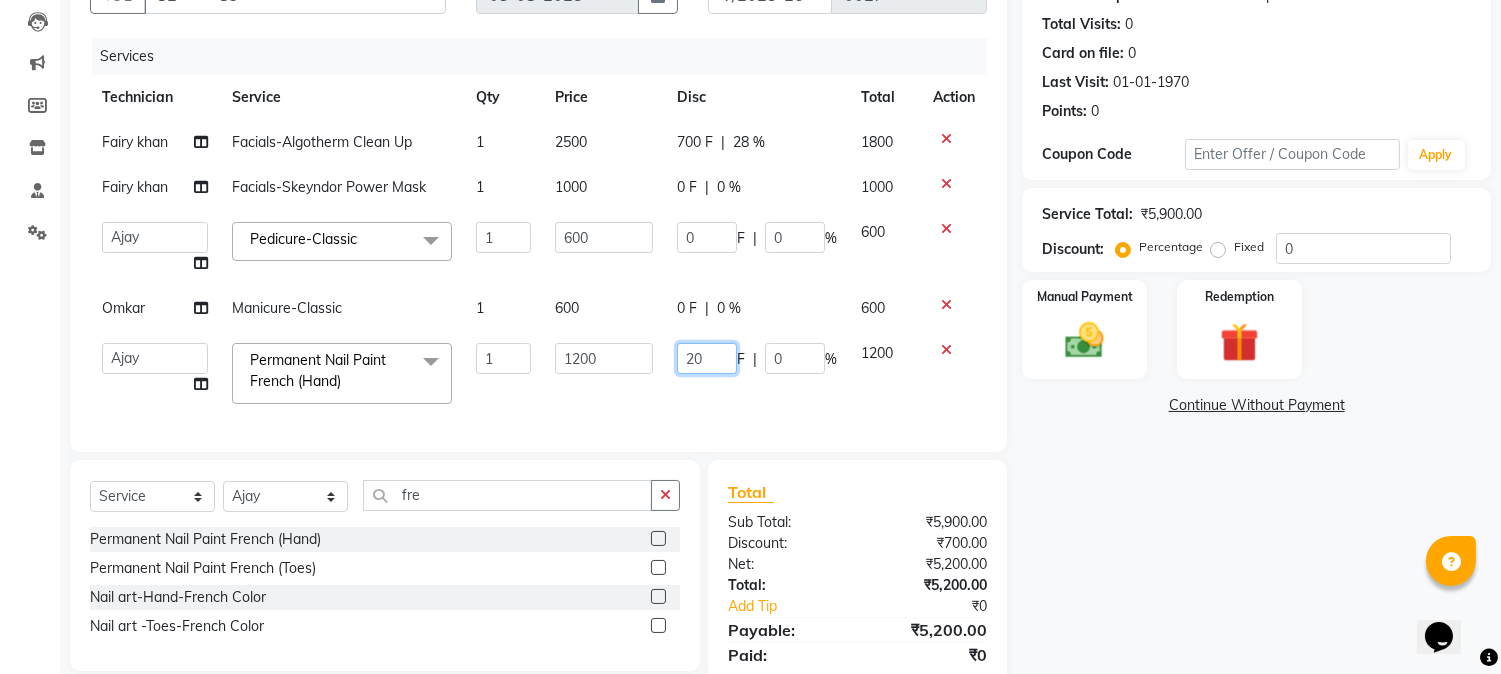 type on "200" 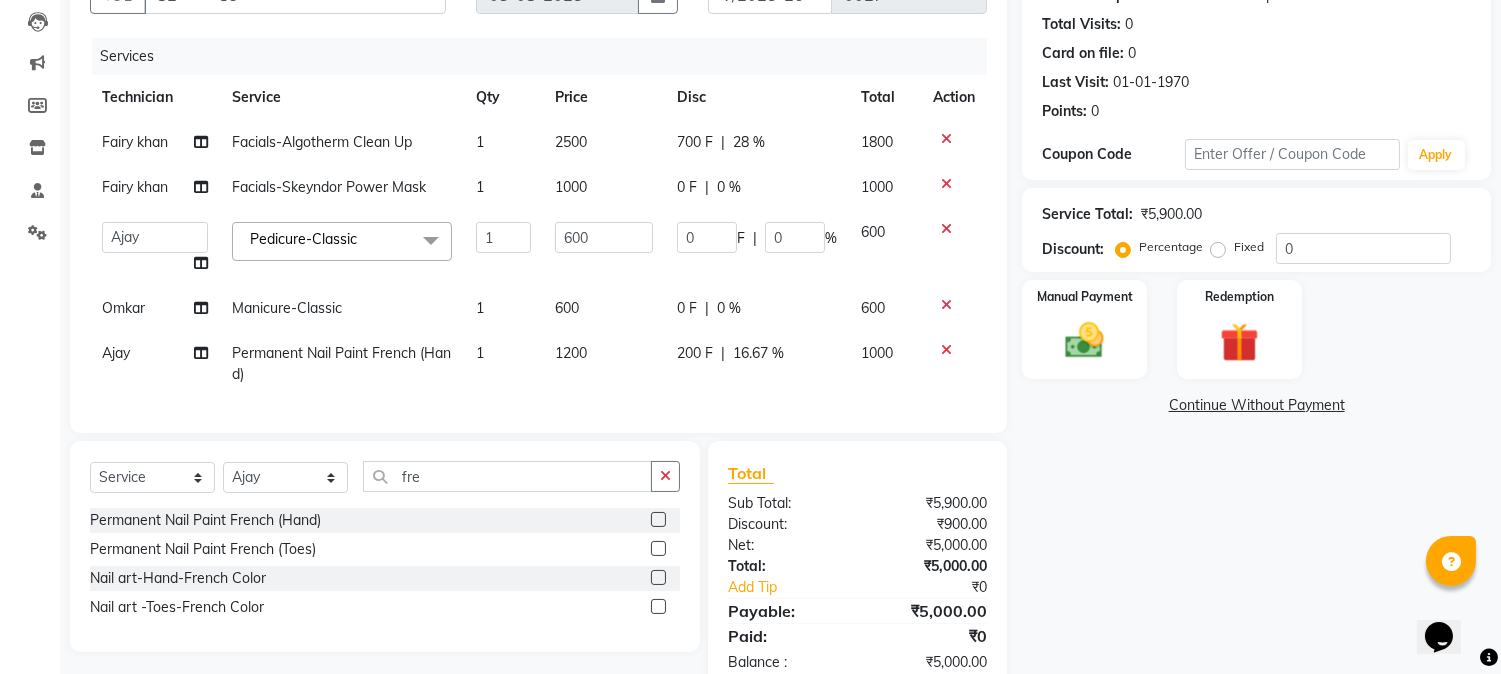 click on "1200" 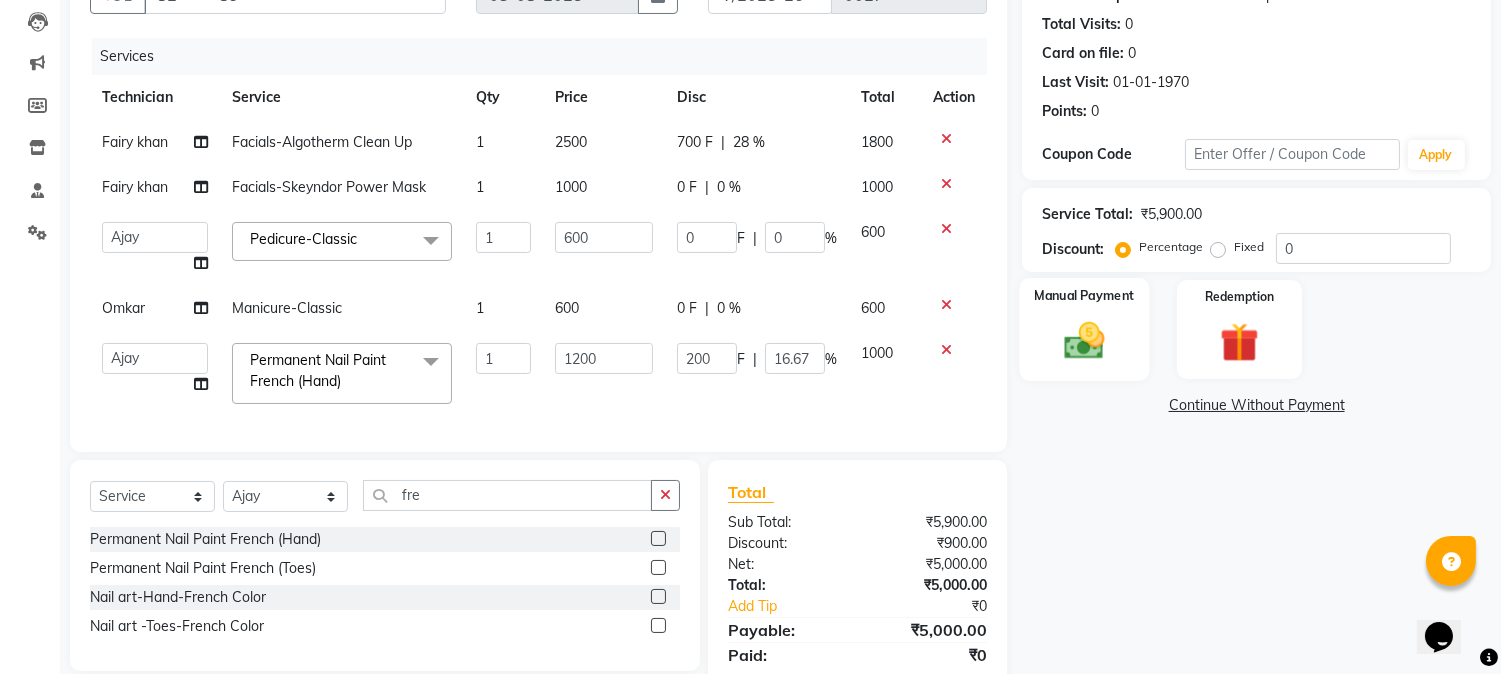 click 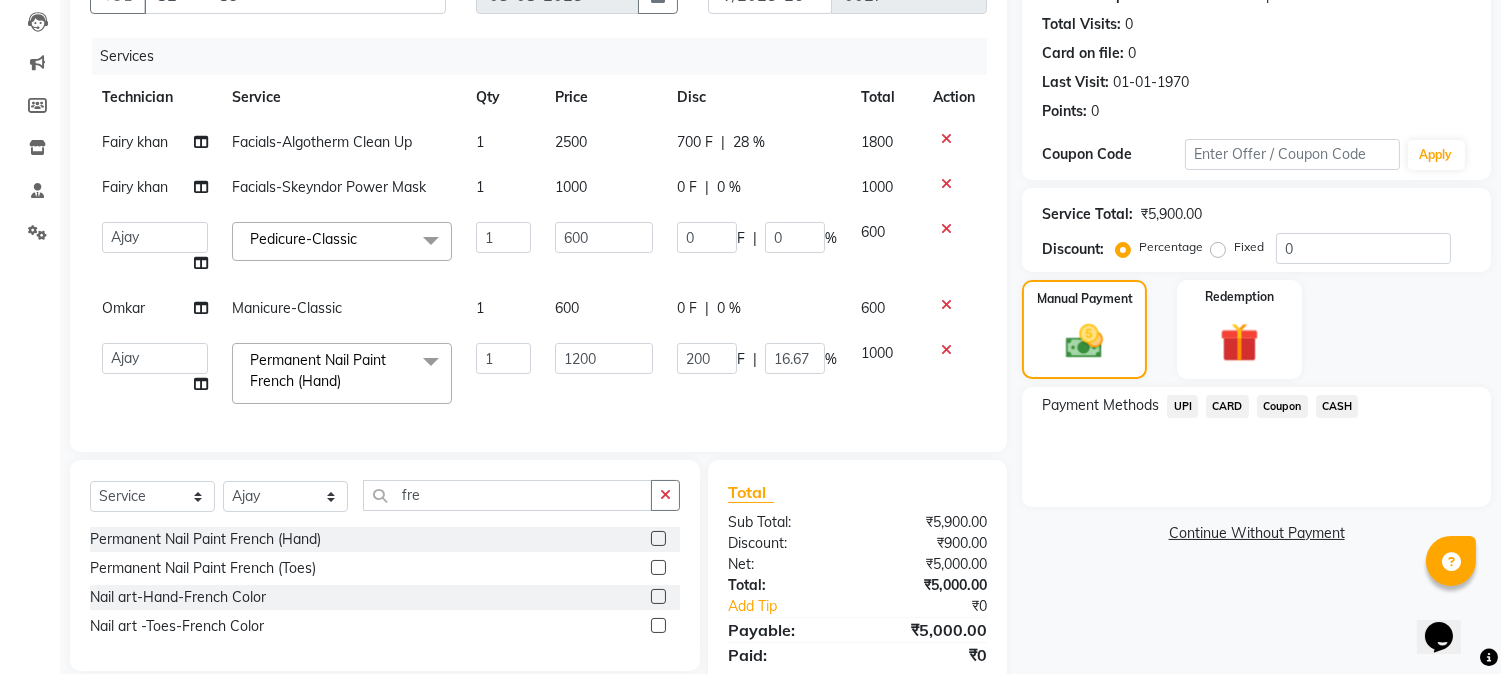 click on "CASH" 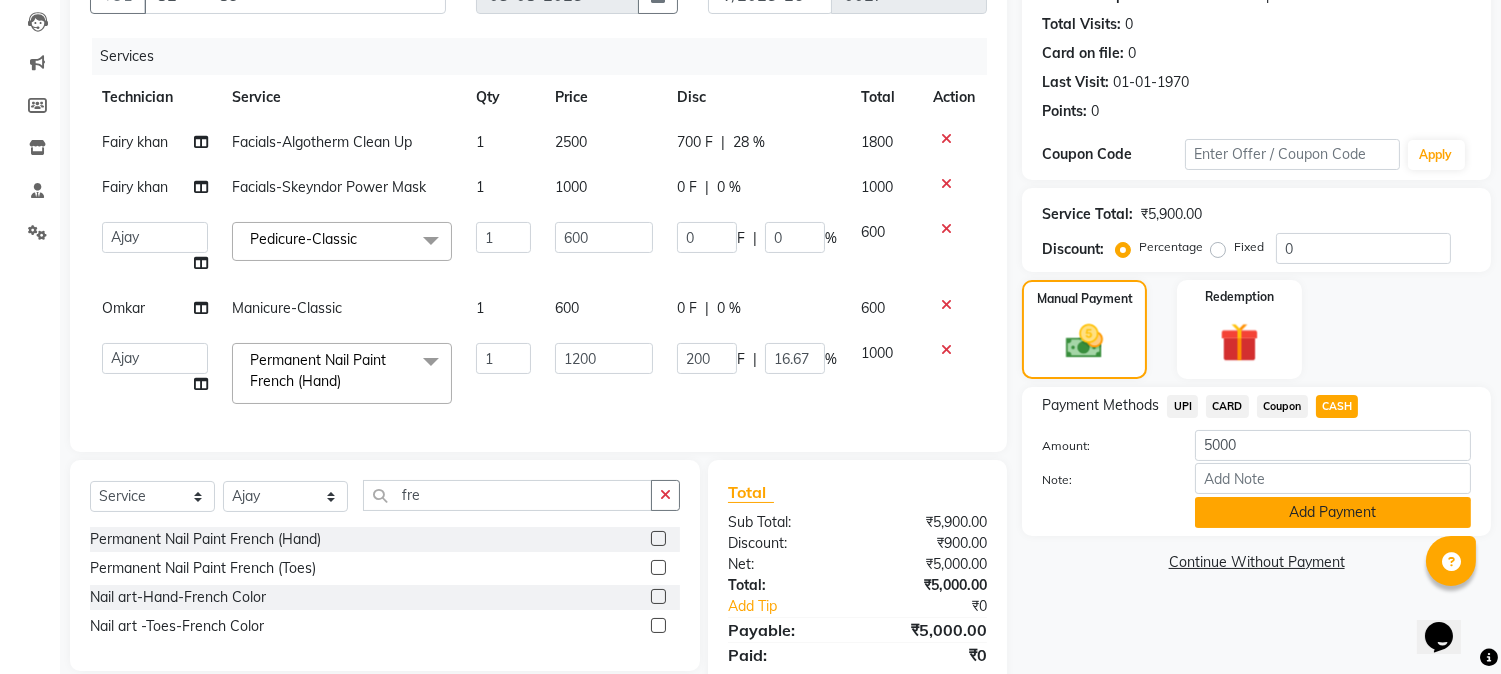 click on "Add Payment" 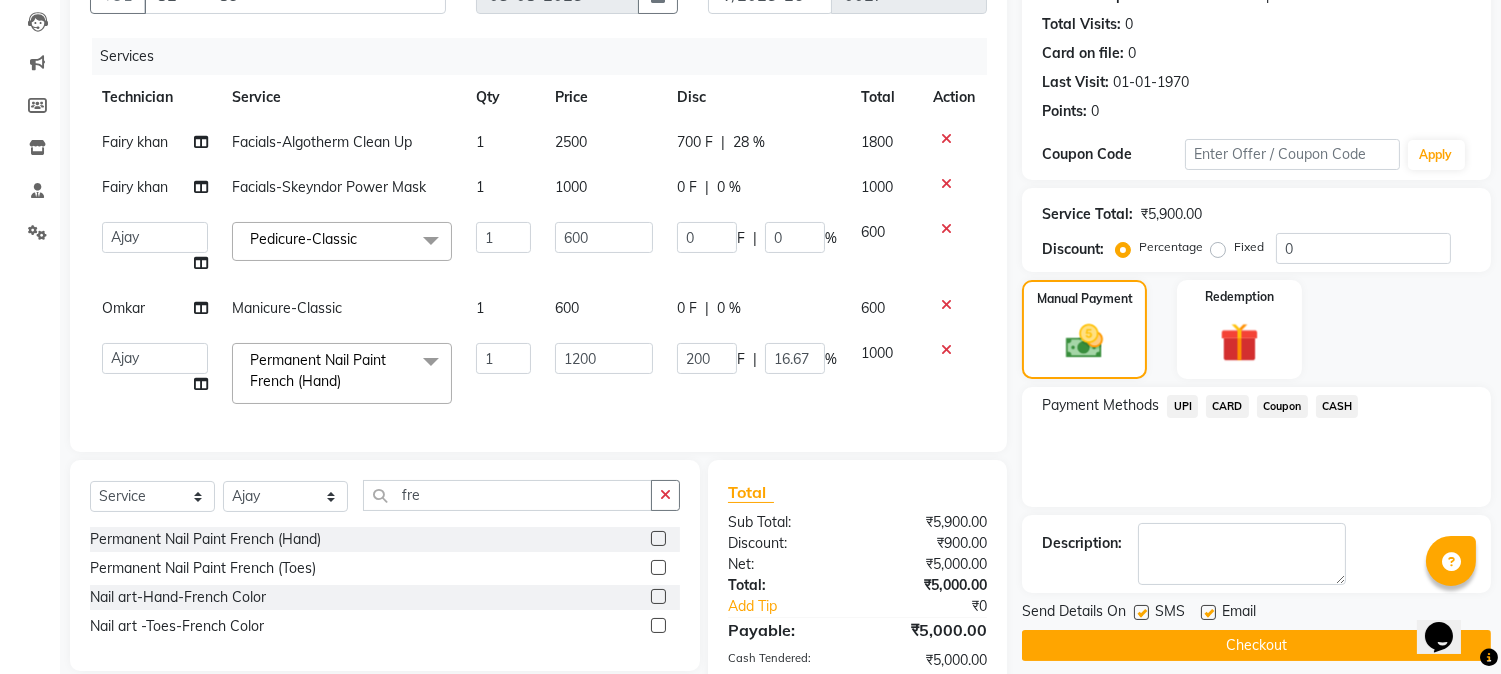 scroll, scrollTop: 365, scrollLeft: 0, axis: vertical 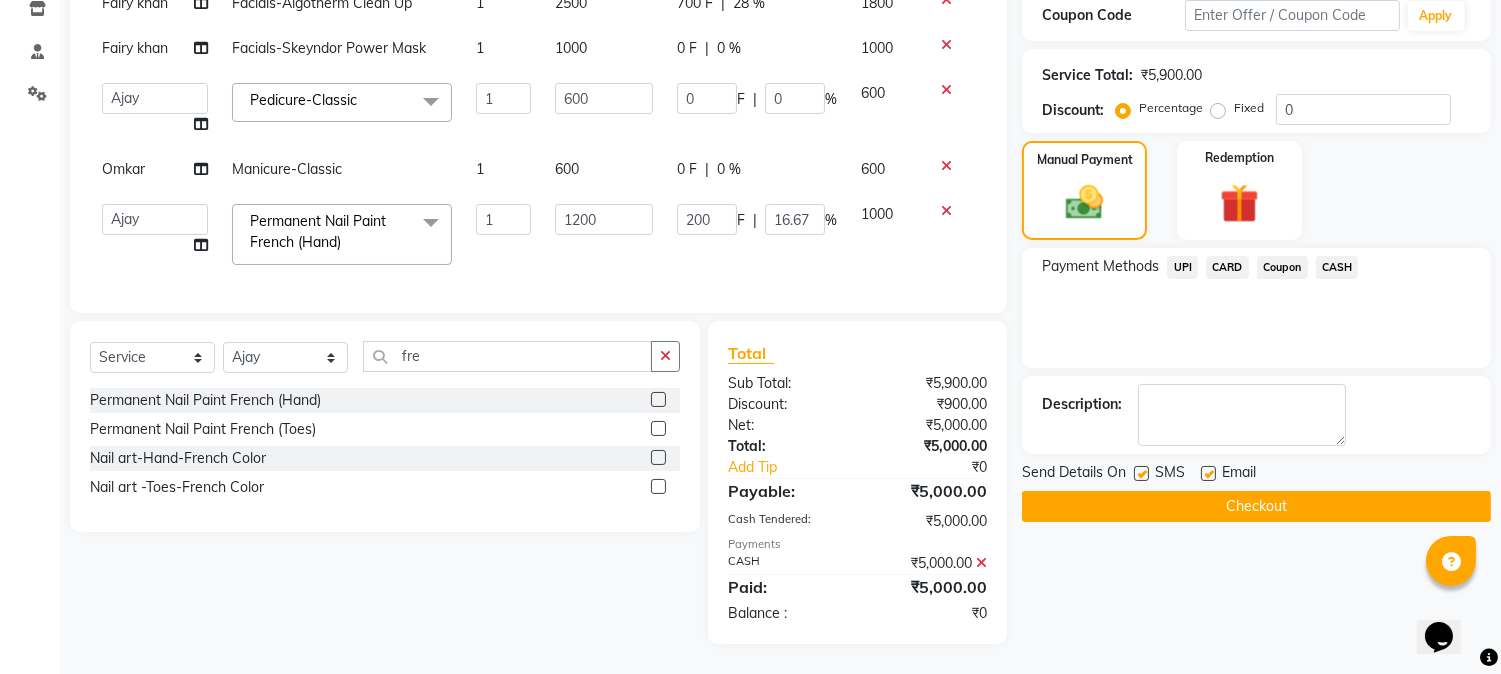 click on "Checkout" 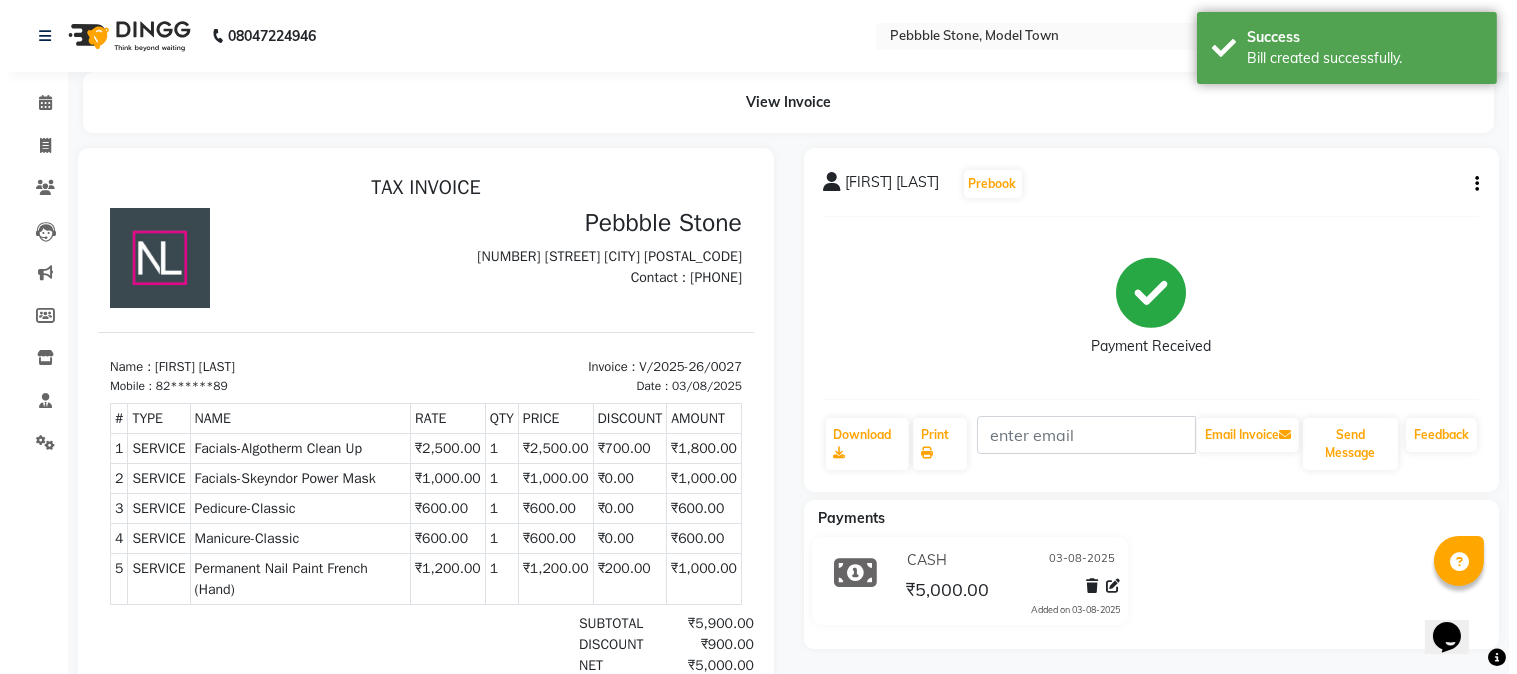 scroll, scrollTop: 0, scrollLeft: 0, axis: both 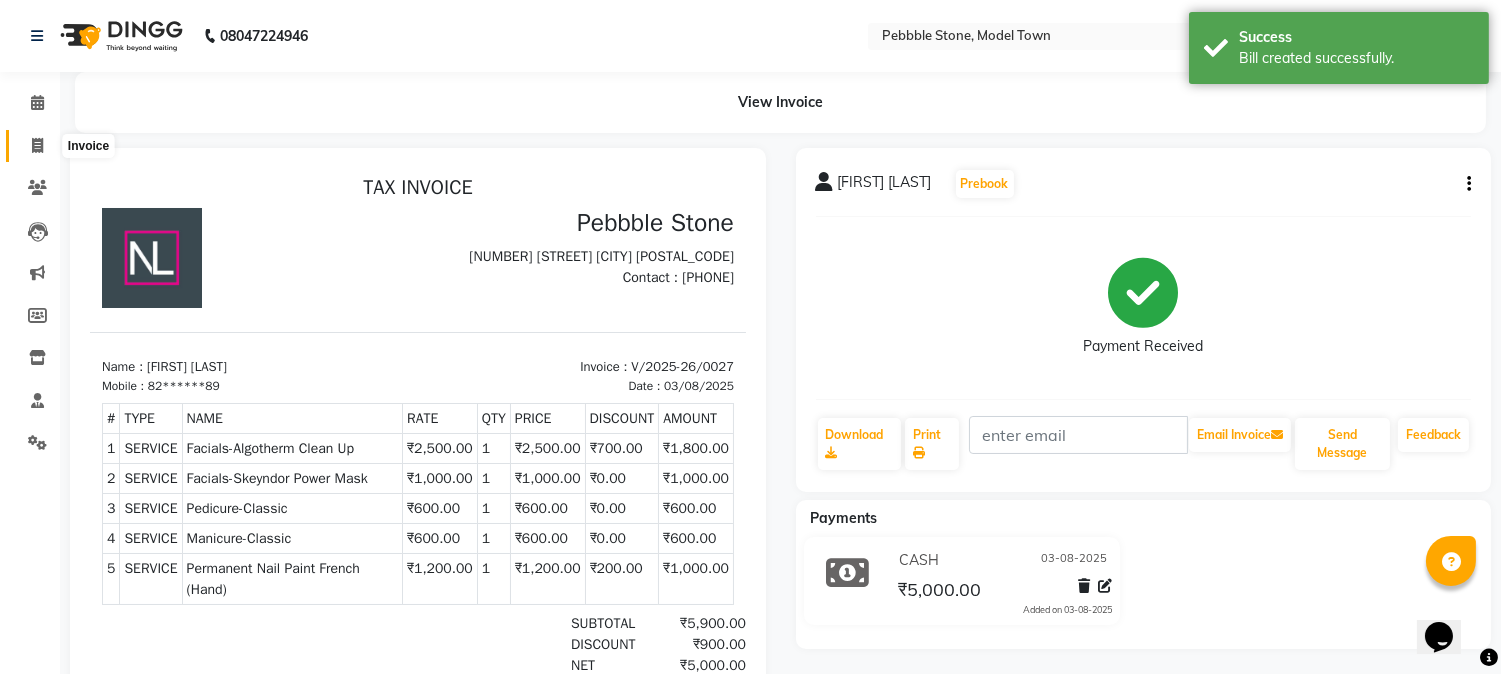 click 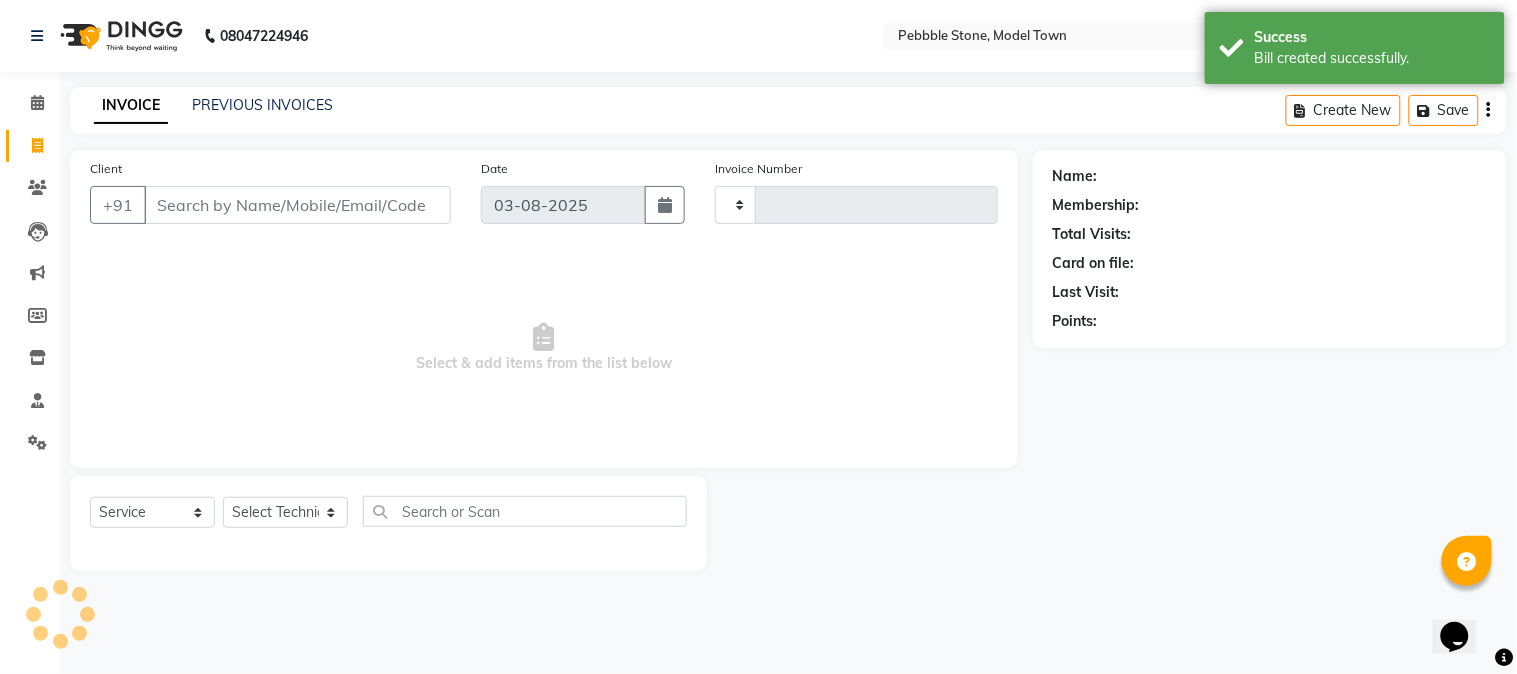type on "0028" 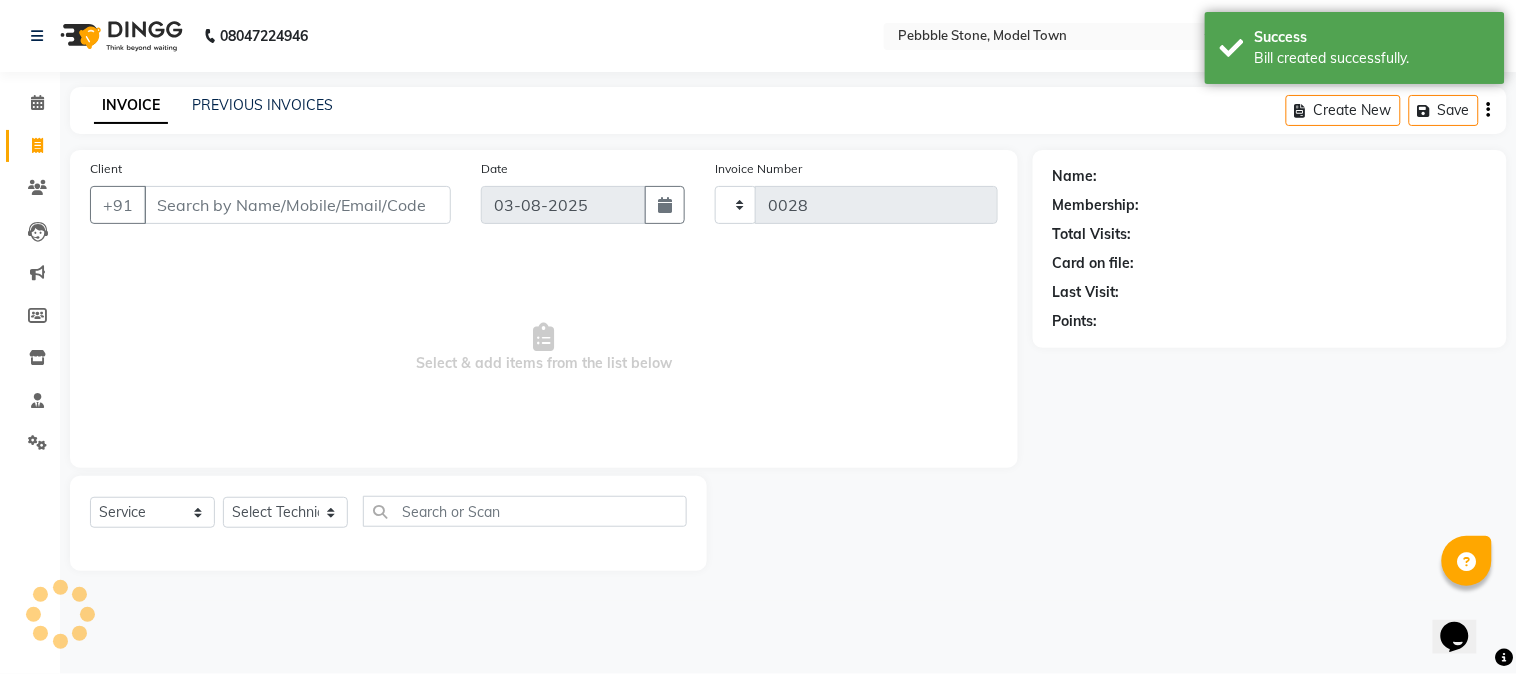 select on "8684" 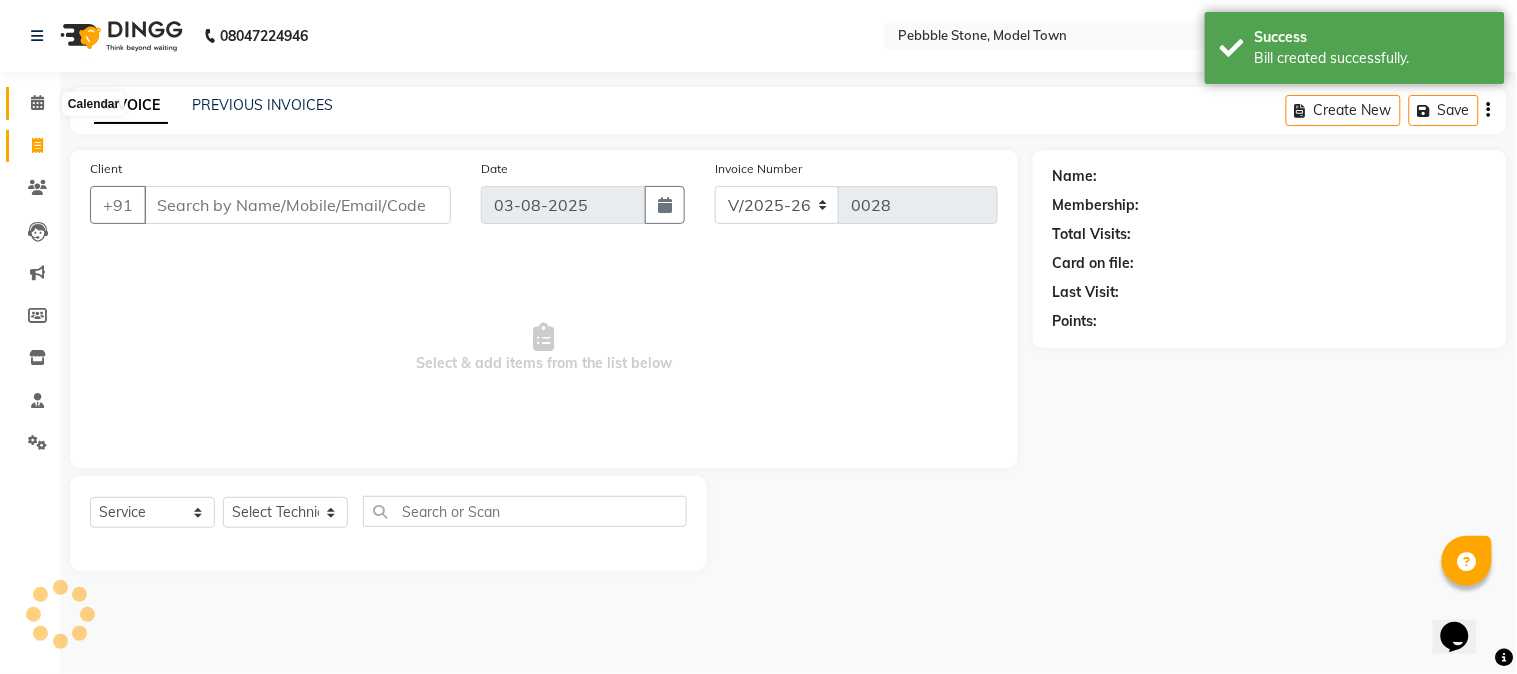 click 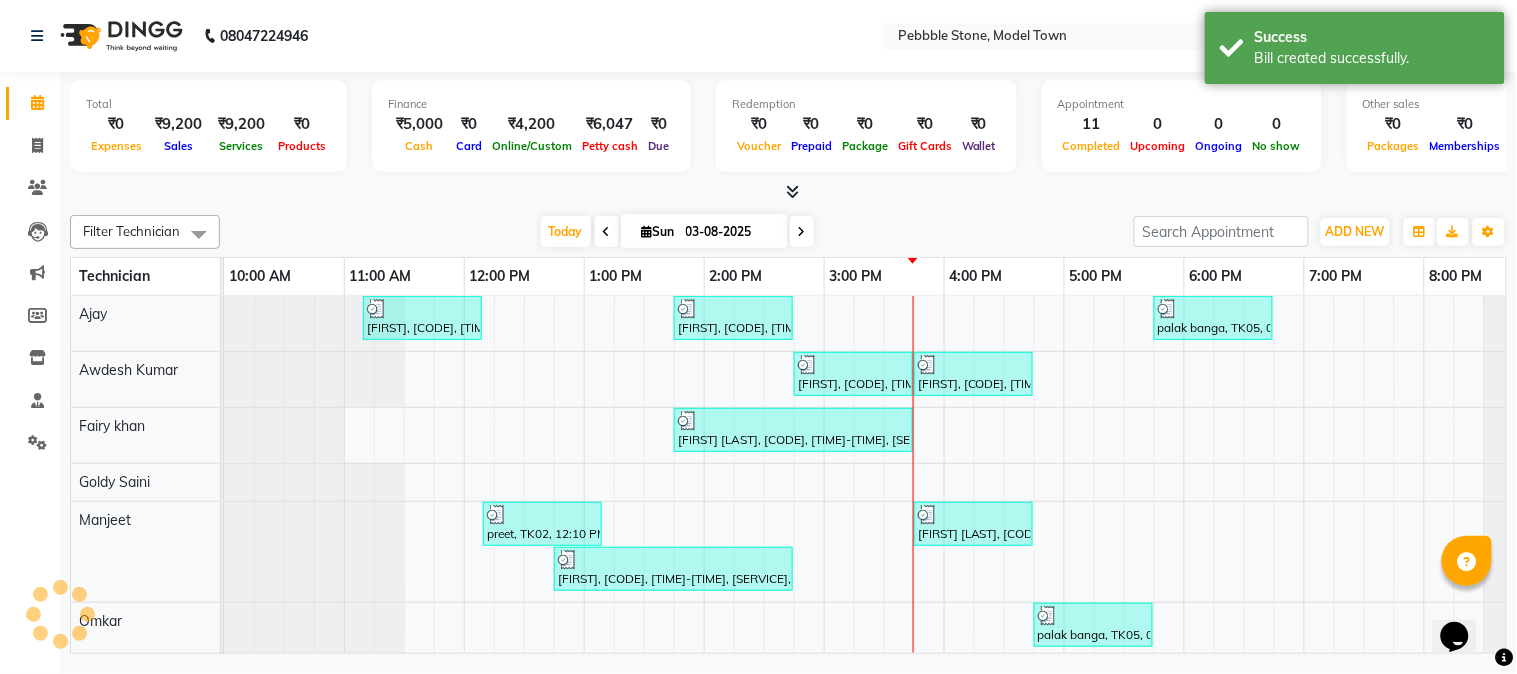 scroll, scrollTop: 0, scrollLeft: 0, axis: both 